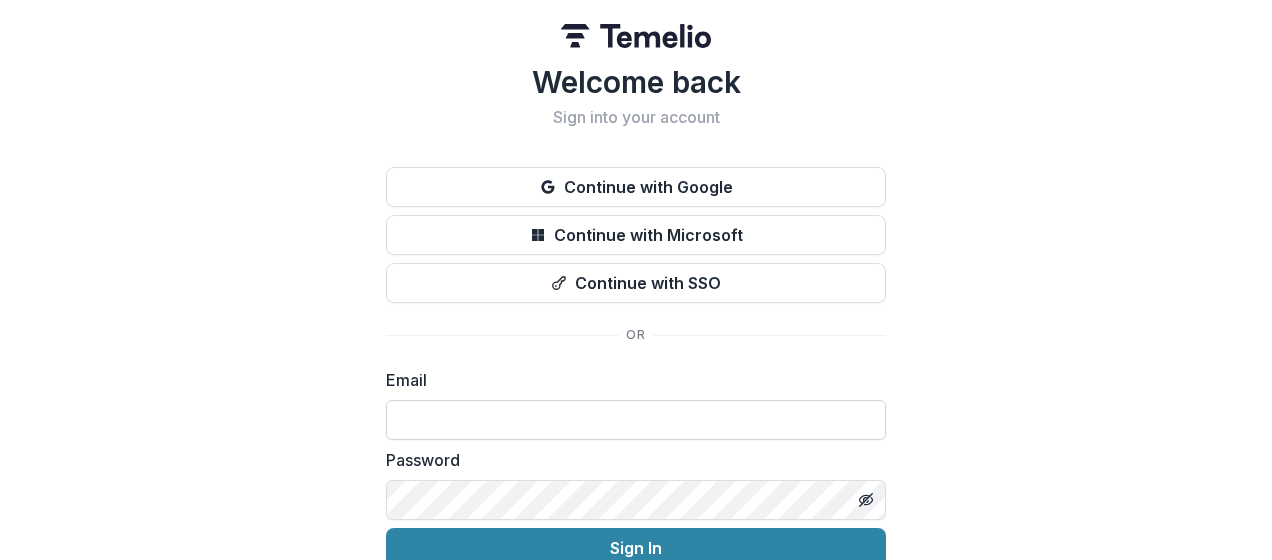 scroll, scrollTop: 0, scrollLeft: 0, axis: both 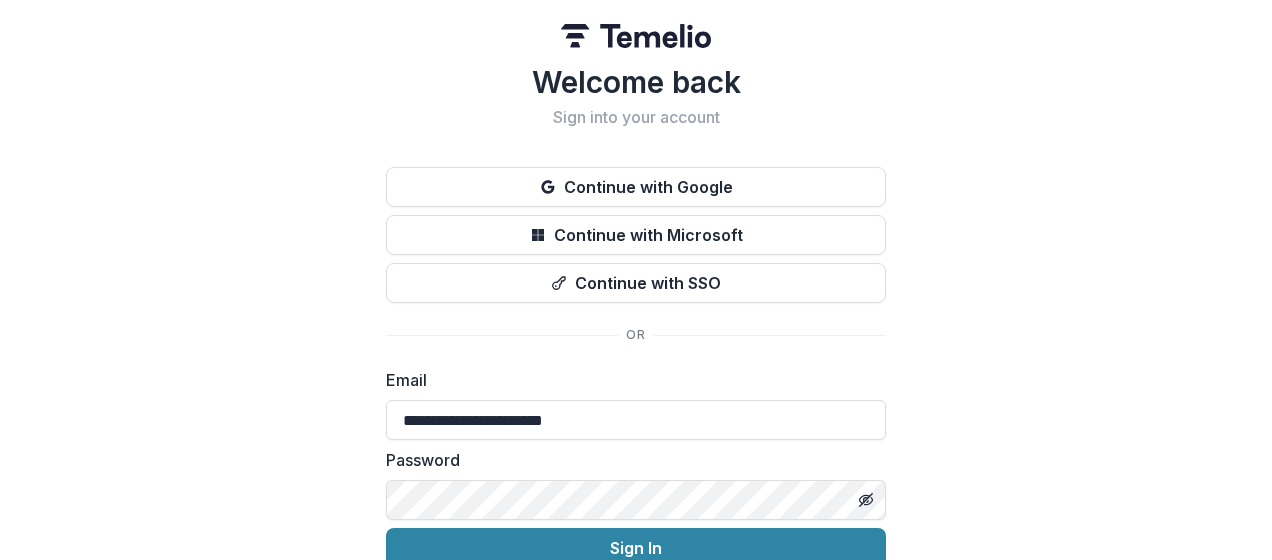 click on "Sign In" at bounding box center [636, 548] 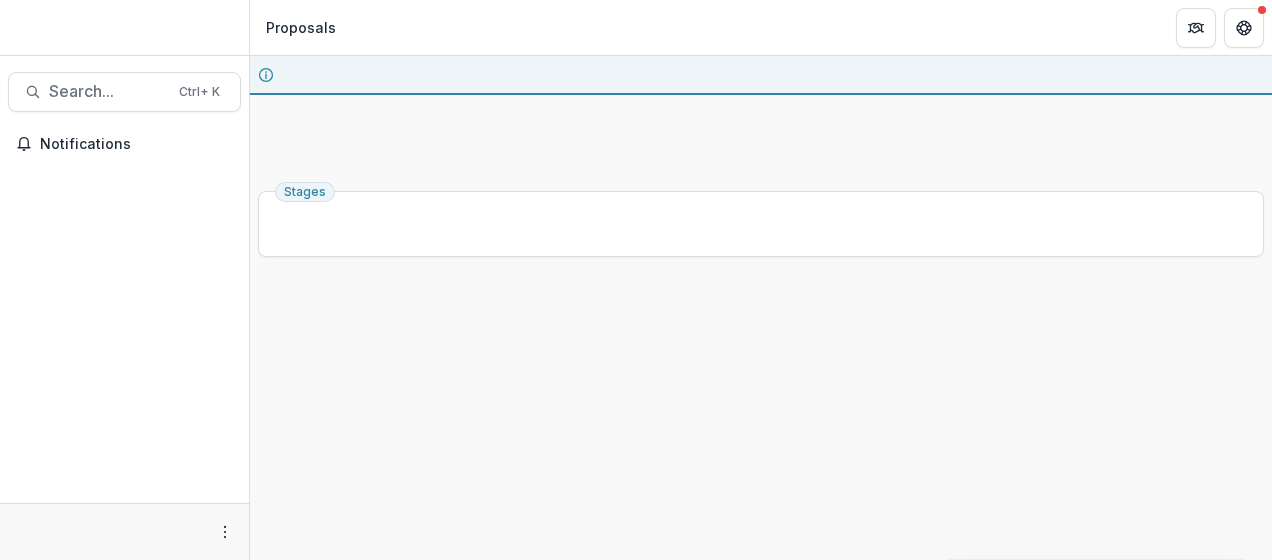 scroll, scrollTop: 0, scrollLeft: 0, axis: both 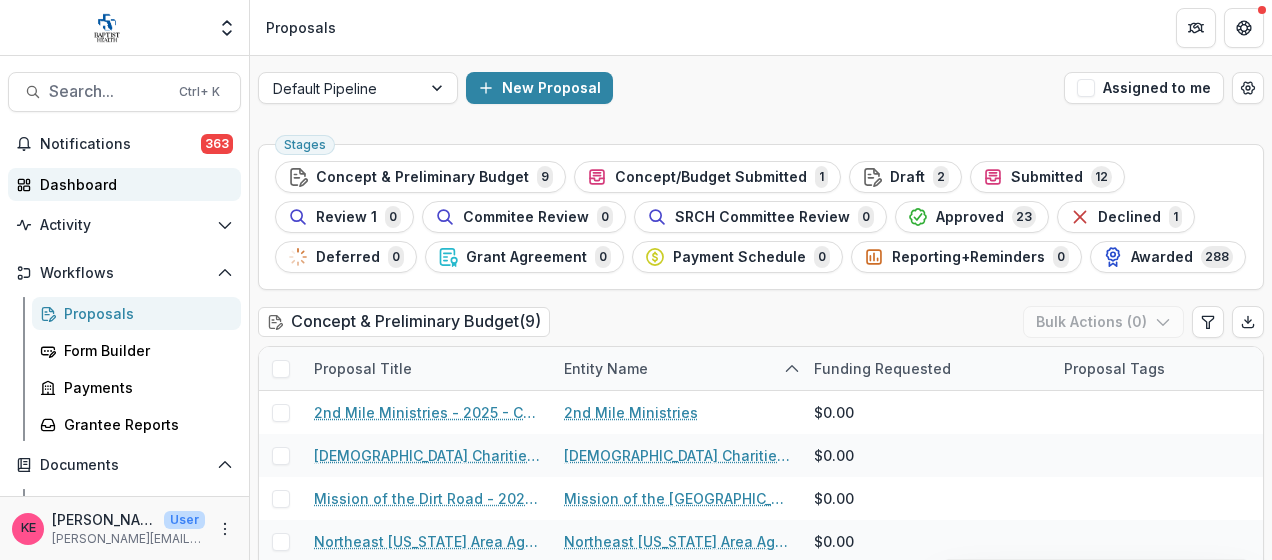 click on "Dashboard" at bounding box center (132, 184) 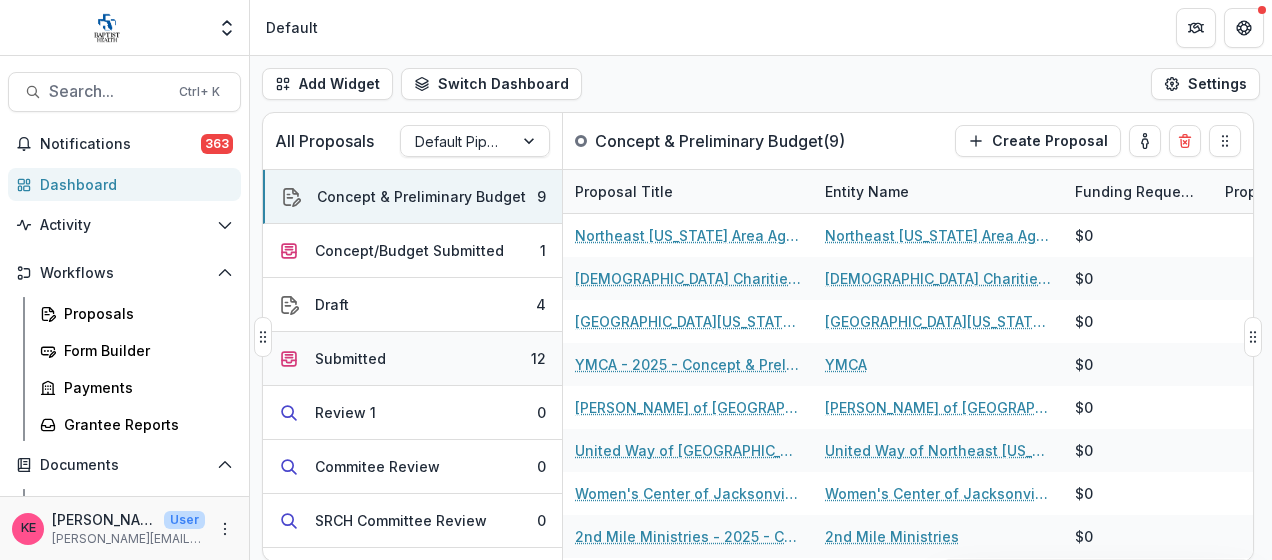 click on "Submitted 12" at bounding box center (412, 359) 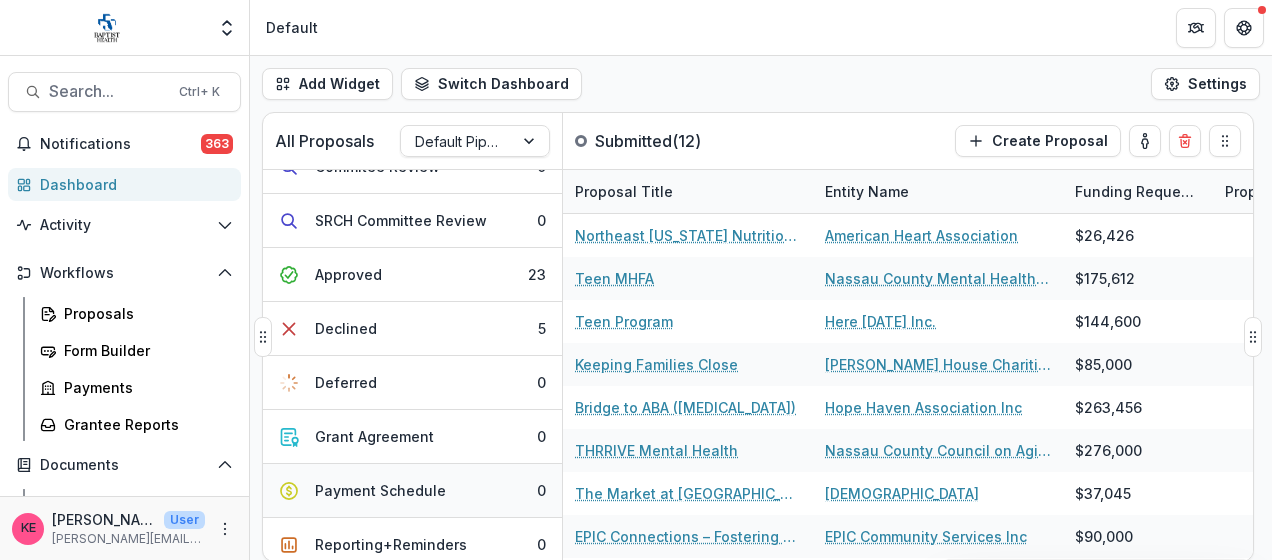 scroll, scrollTop: 358, scrollLeft: 0, axis: vertical 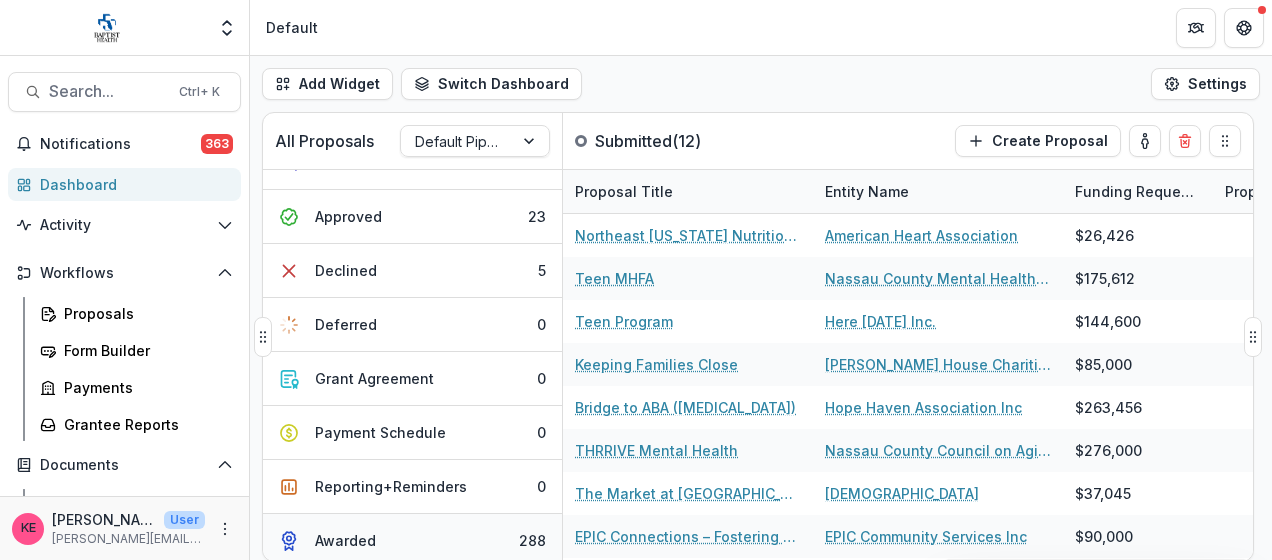 click on "Awarded" at bounding box center (345, 540) 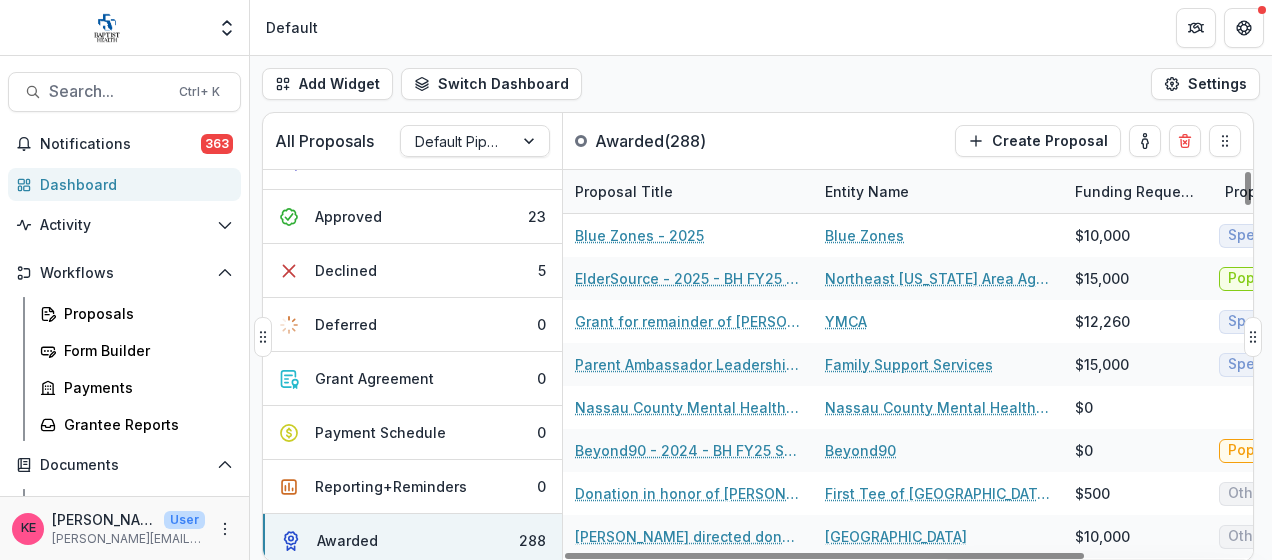 click on "Entity Name" at bounding box center (938, 191) 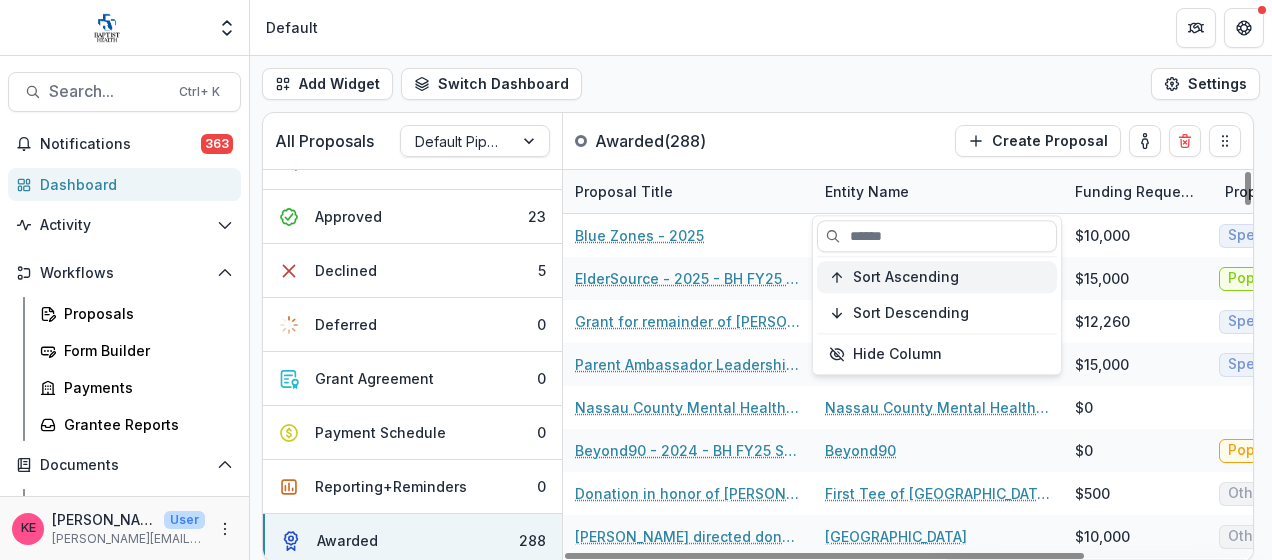 click on "Sort Ascending" at bounding box center [906, 277] 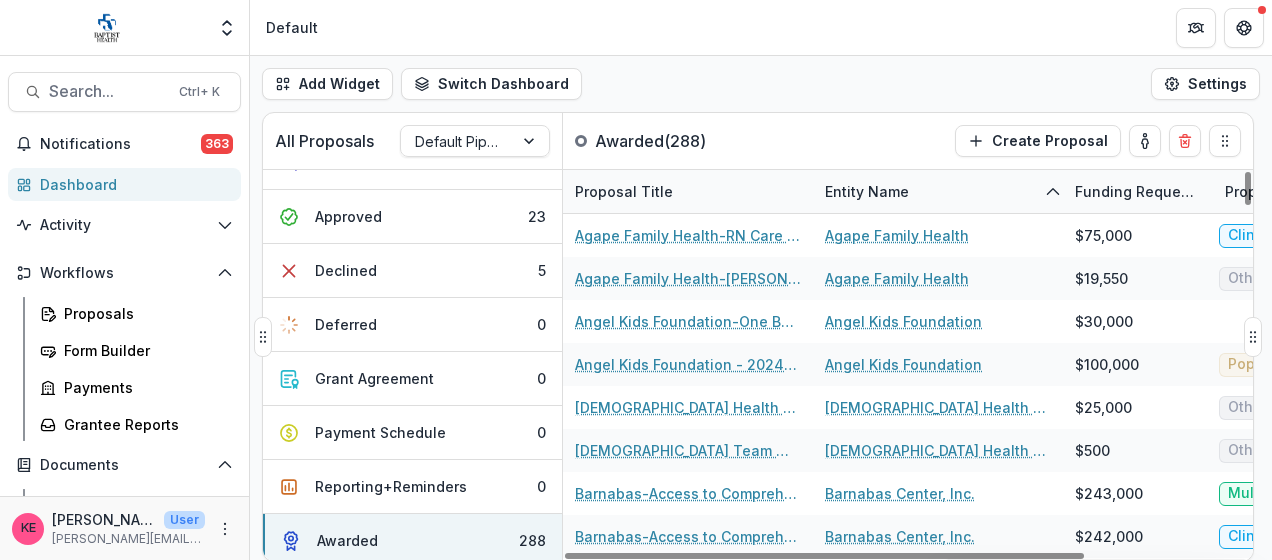 click on "All Proposals Default Pipeline Awarded  ( 288 ) Create Proposal" at bounding box center [716, 141] 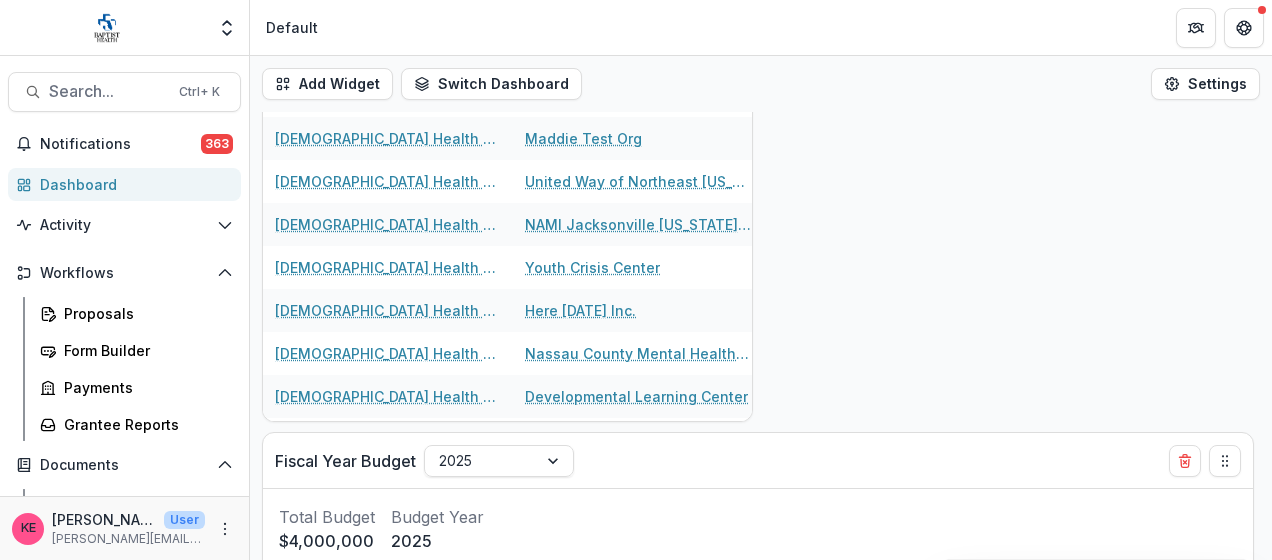 scroll, scrollTop: 0, scrollLeft: 0, axis: both 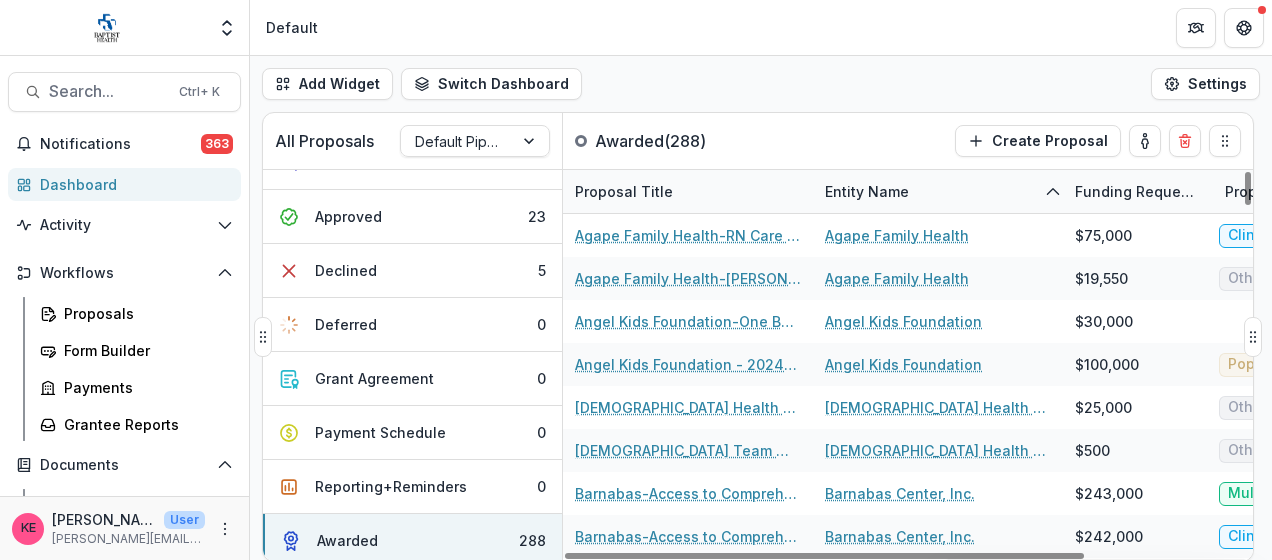 click on "Entity Name" at bounding box center (867, 191) 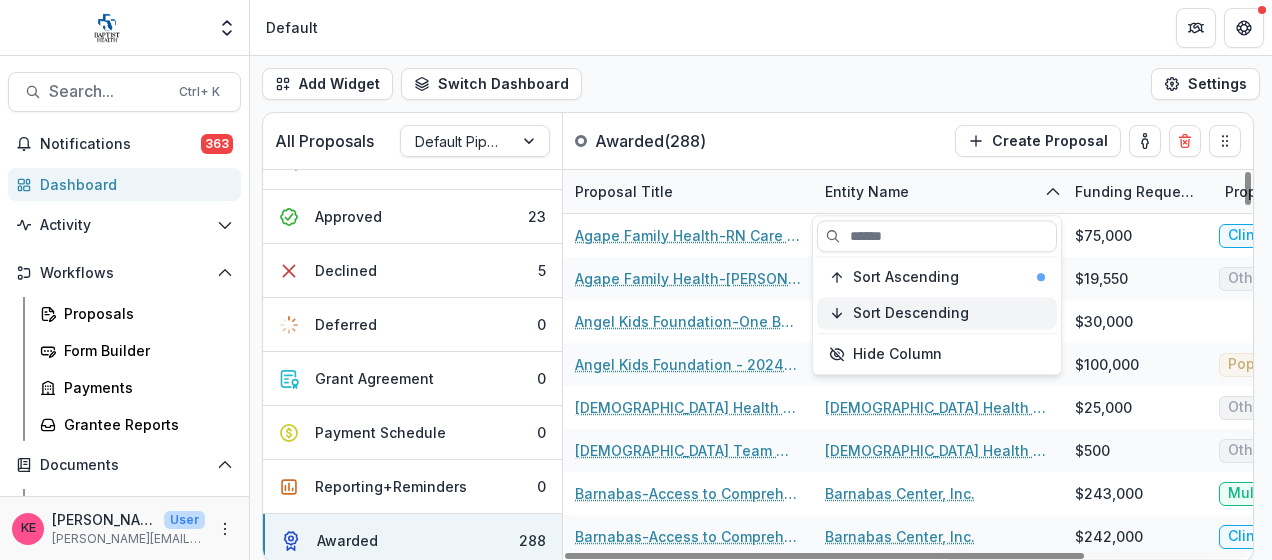 click on "Sort Descending" at bounding box center (911, 313) 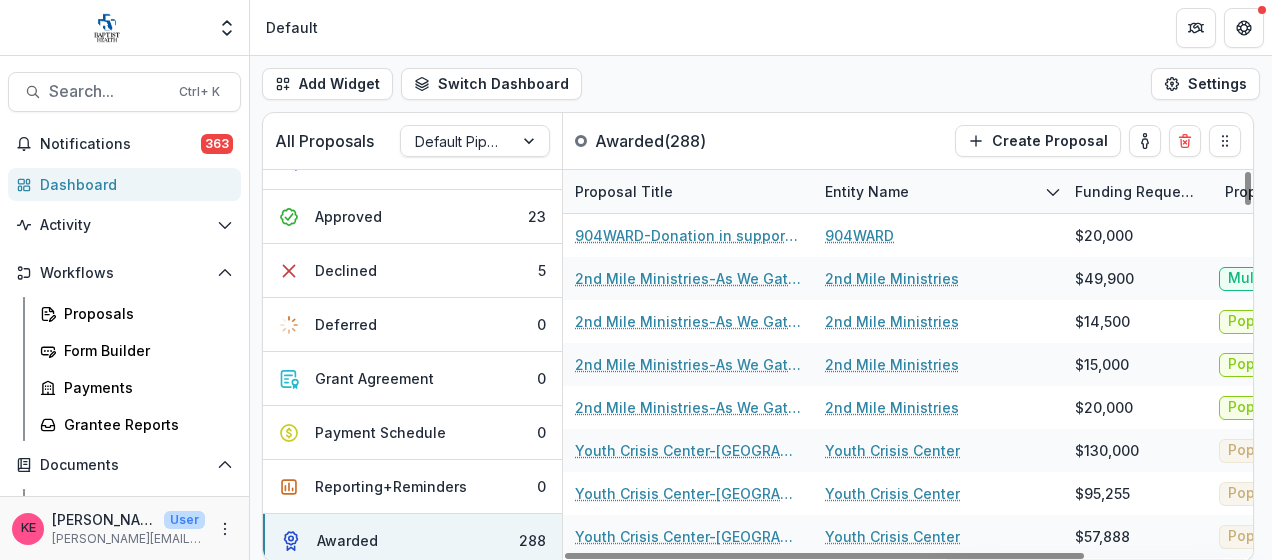 click on "Default" at bounding box center (761, 27) 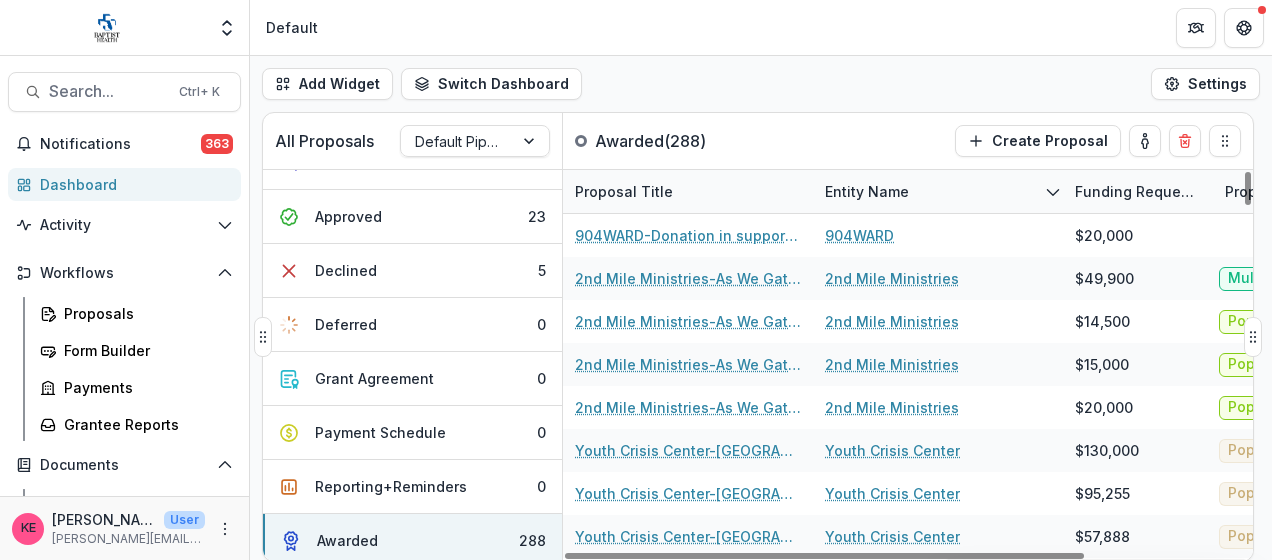 click on "Entity Name" at bounding box center [938, 191] 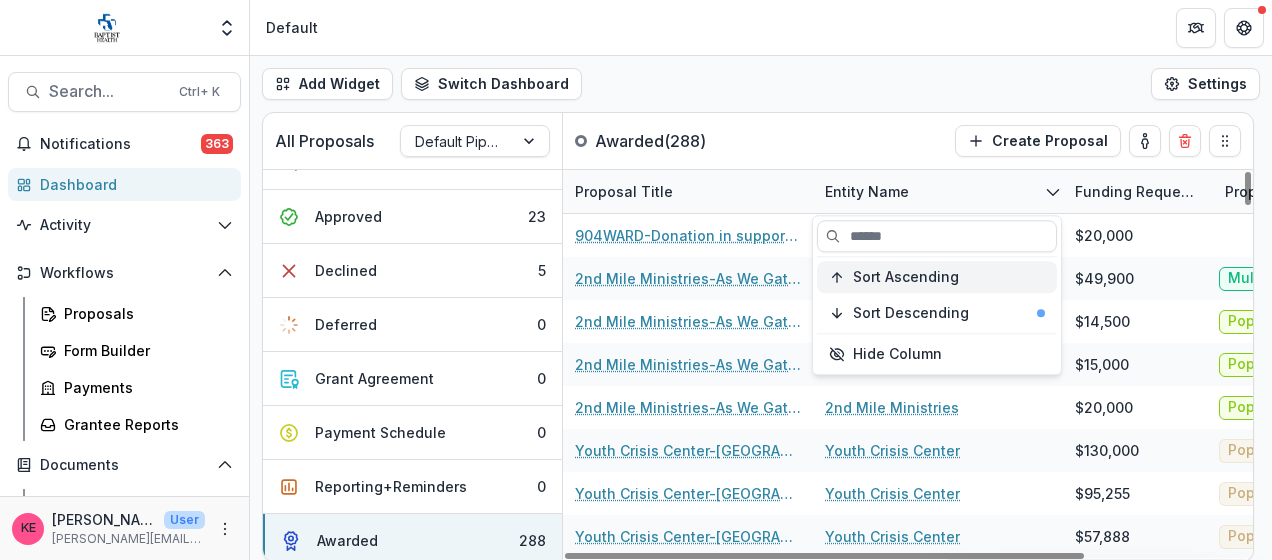 click on "Sort Ascending" at bounding box center (937, 277) 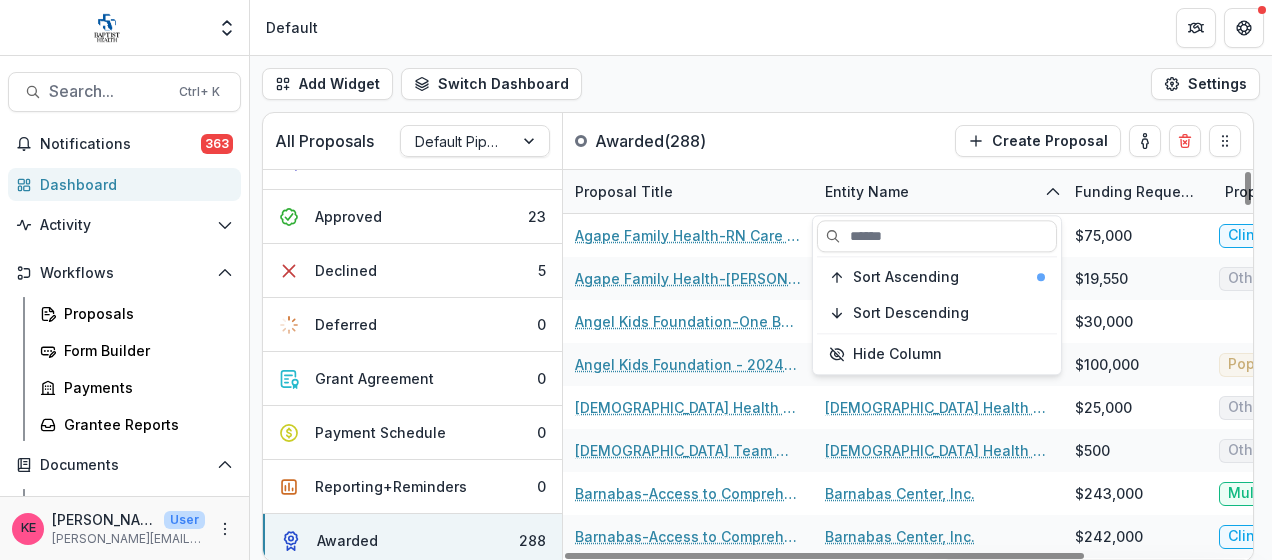 click on "Add Widget Switch Dashboard Default New Dashboard Settings" at bounding box center [761, 84] 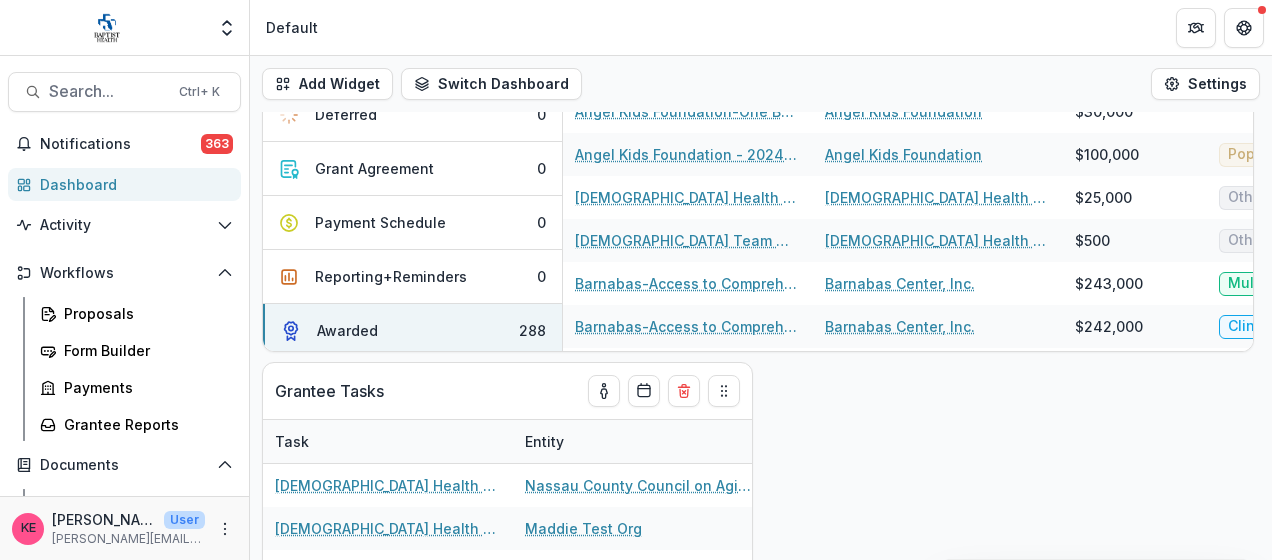 scroll, scrollTop: 100, scrollLeft: 0, axis: vertical 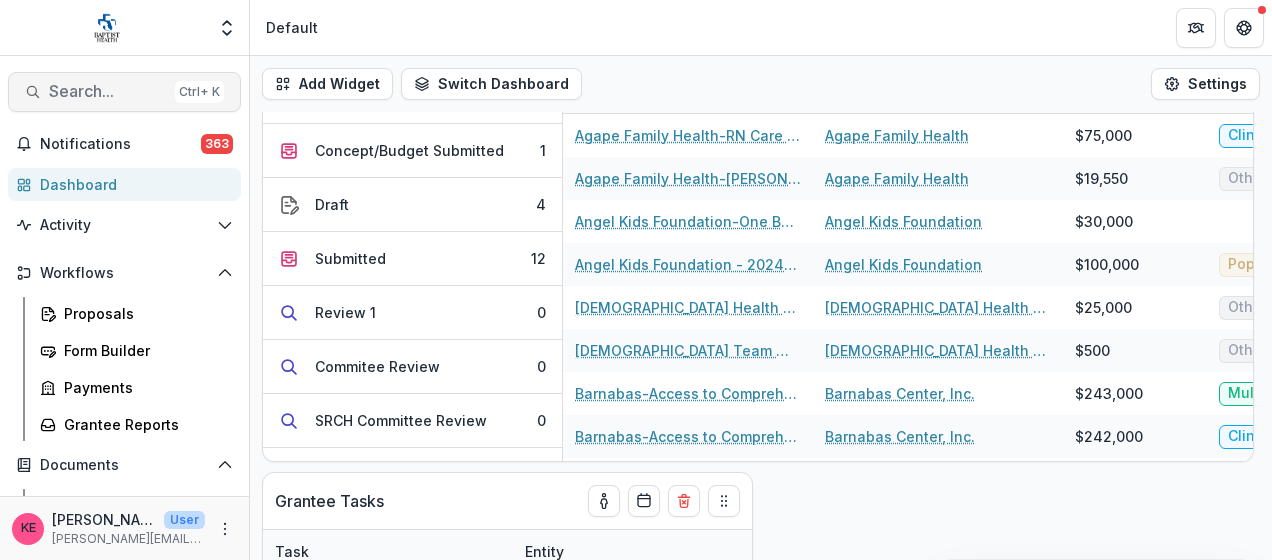 click on "Search..." at bounding box center [108, 91] 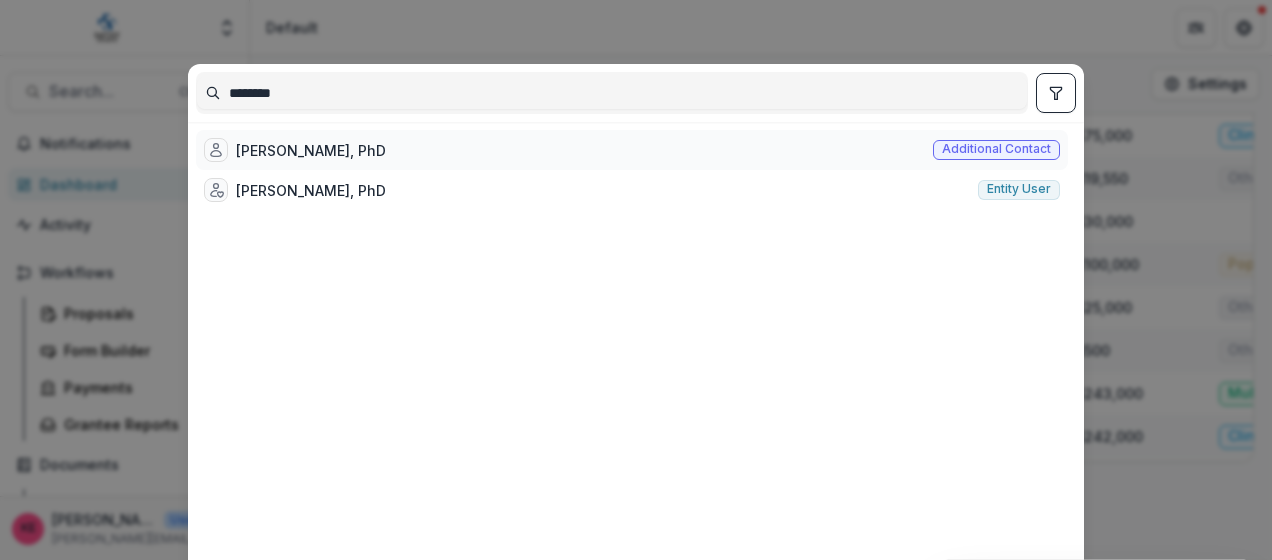 type on "********" 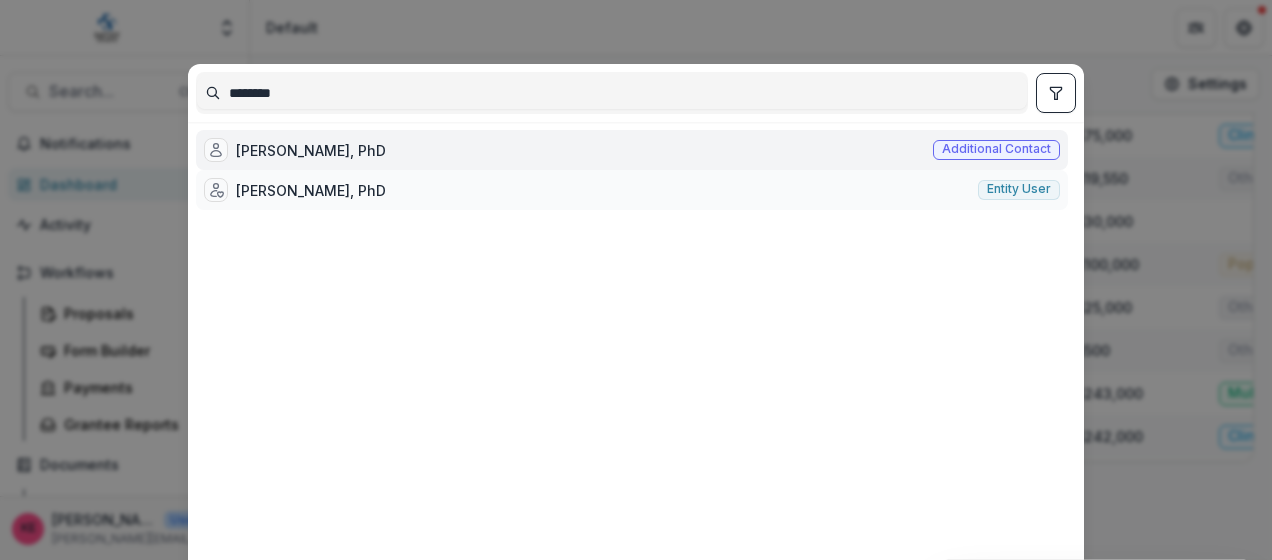 click on "[PERSON_NAME], PhD" at bounding box center [311, 190] 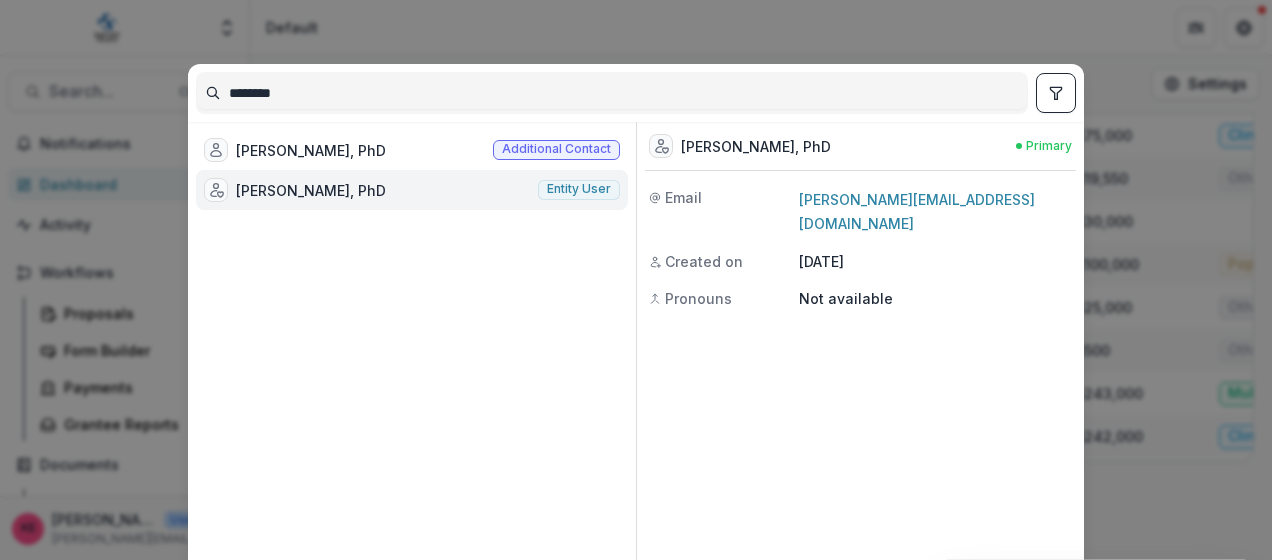 click on "******** [PERSON_NAME], PhD Additional contact [PERSON_NAME], PhD Entity user [PERSON_NAME], PhD Primary Email [PERSON_NAME][EMAIL_ADDRESS][DOMAIN_NAME] Created on [DATE] Pronouns Not available Close 2   results Navigate up and down with arrow keys Open with enter key" at bounding box center [636, 280] 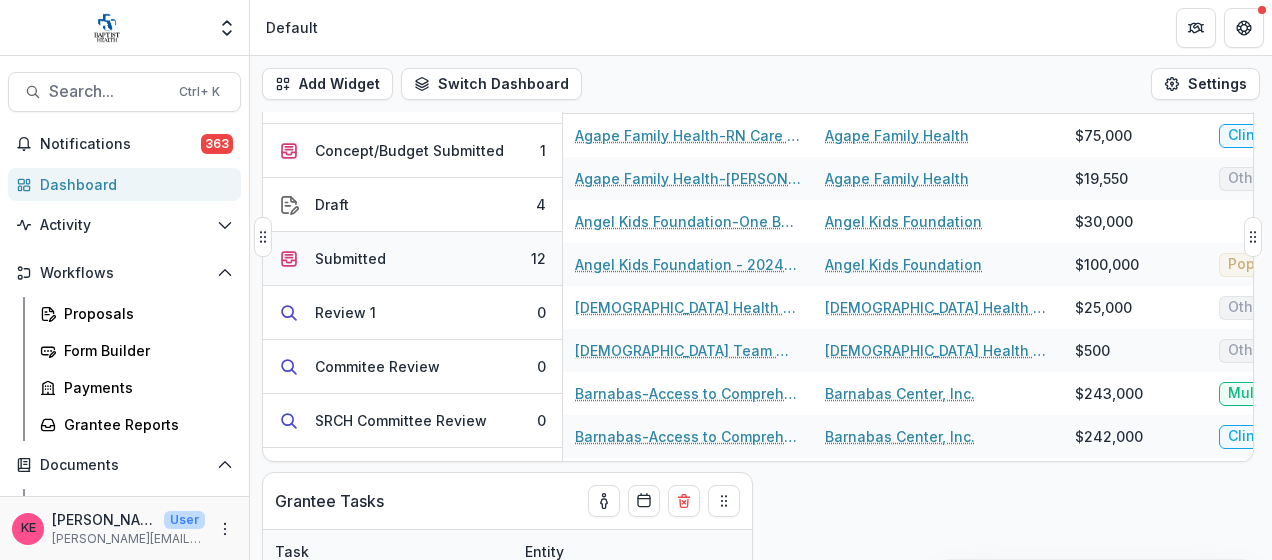 click on "Submitted 12" at bounding box center (412, 259) 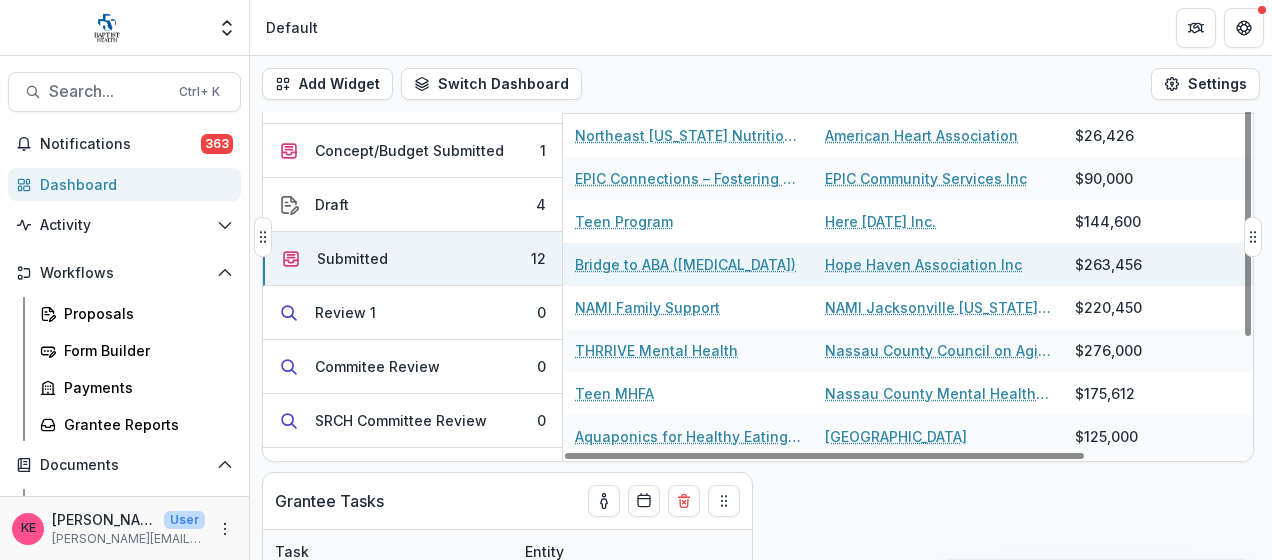 scroll, scrollTop: 0, scrollLeft: 0, axis: both 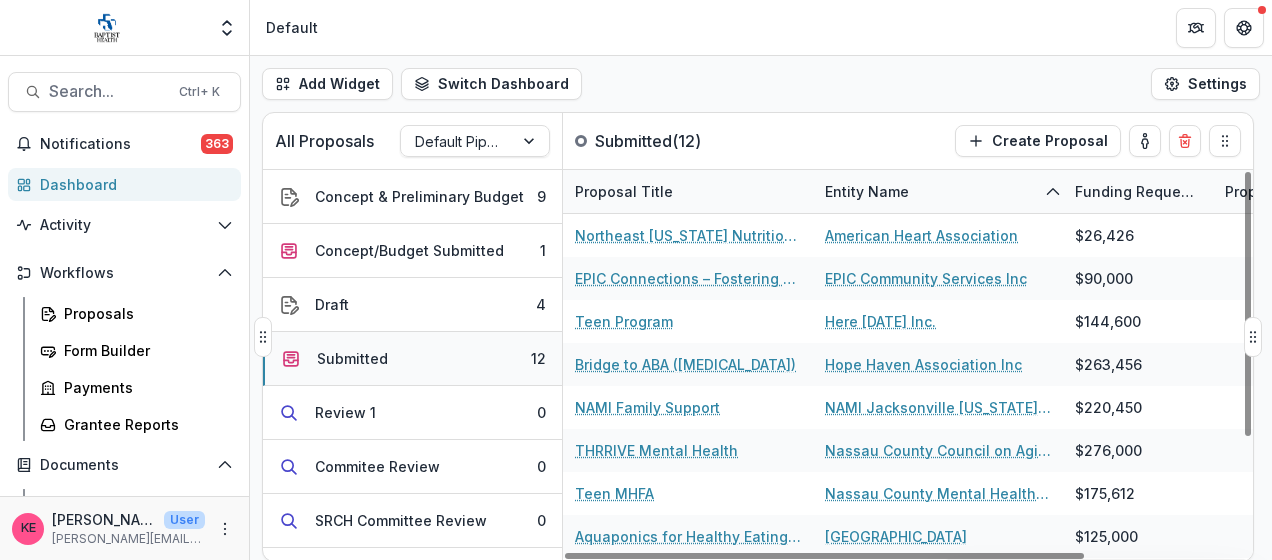 click on "Submitted" at bounding box center (352, 358) 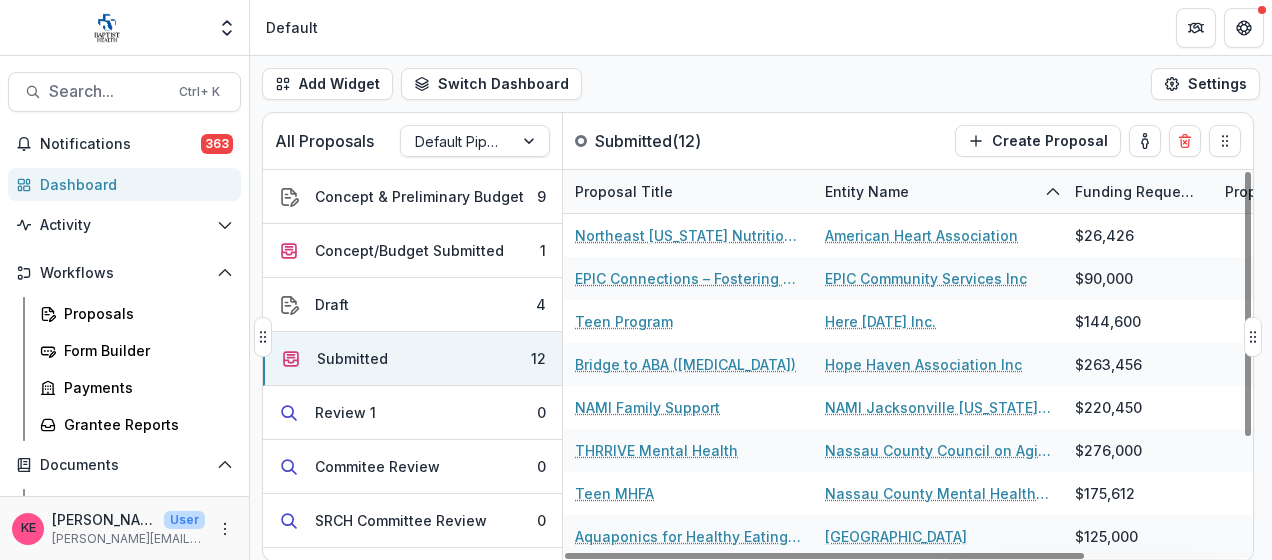 click on "Entity Name" at bounding box center (867, 191) 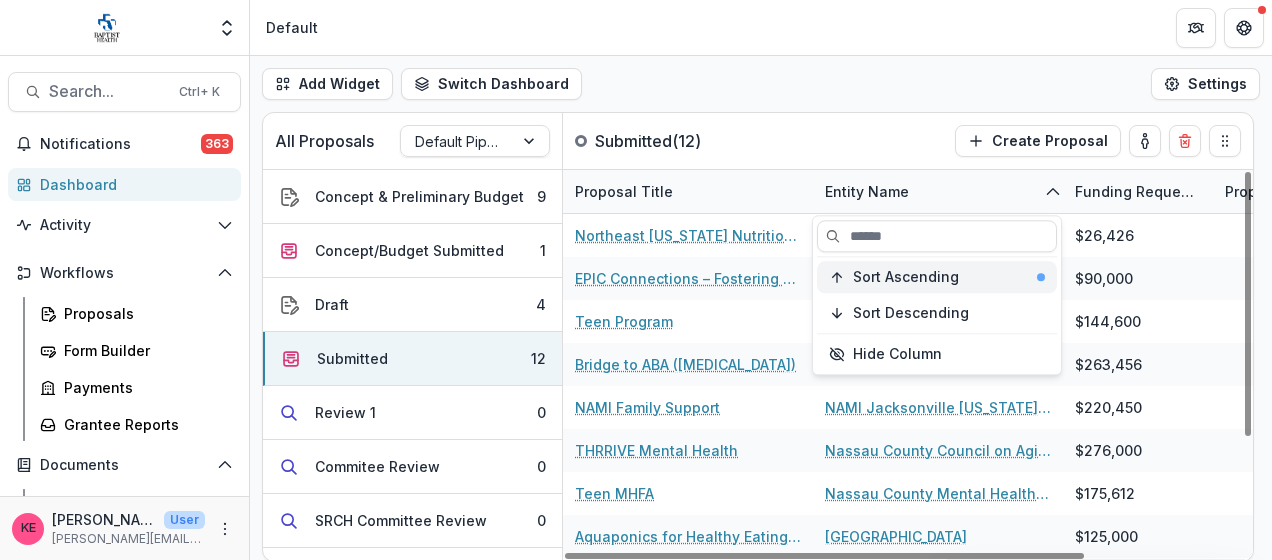 click on "Sort Ascending" at bounding box center (906, 277) 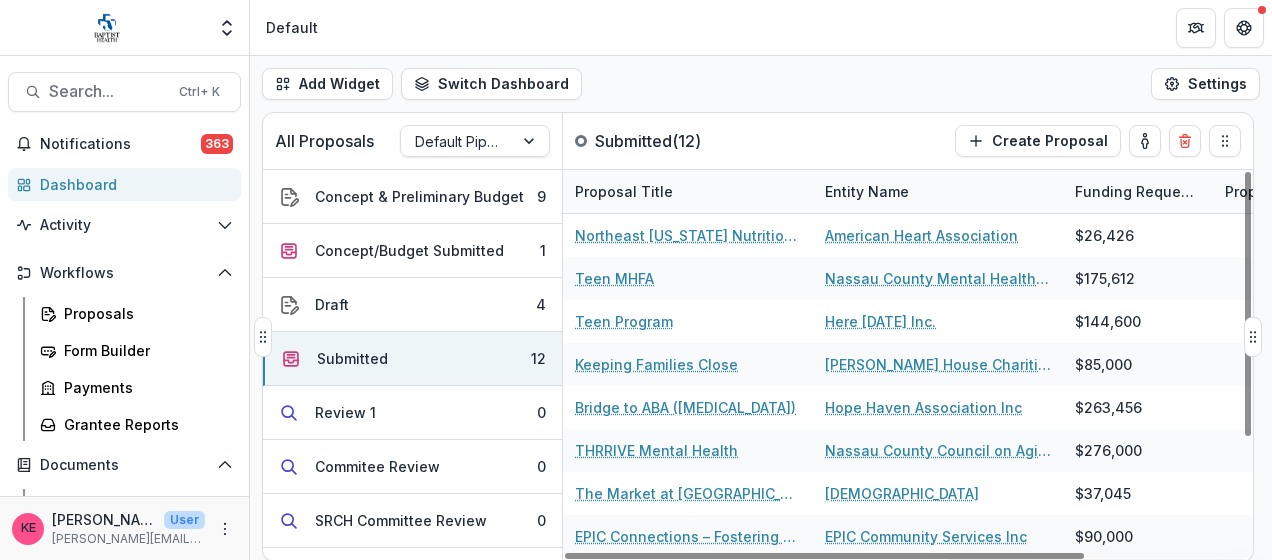 click on "All Proposals Default Pipeline Submitted  ( 12 ) Create Proposal" at bounding box center [716, 141] 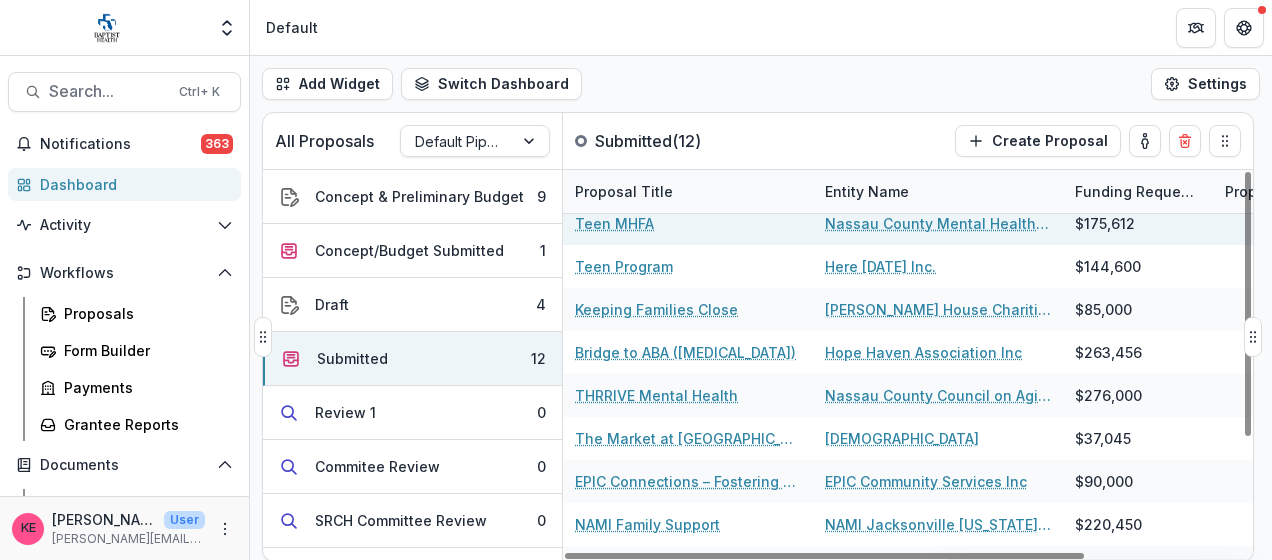 scroll, scrollTop: 100, scrollLeft: 0, axis: vertical 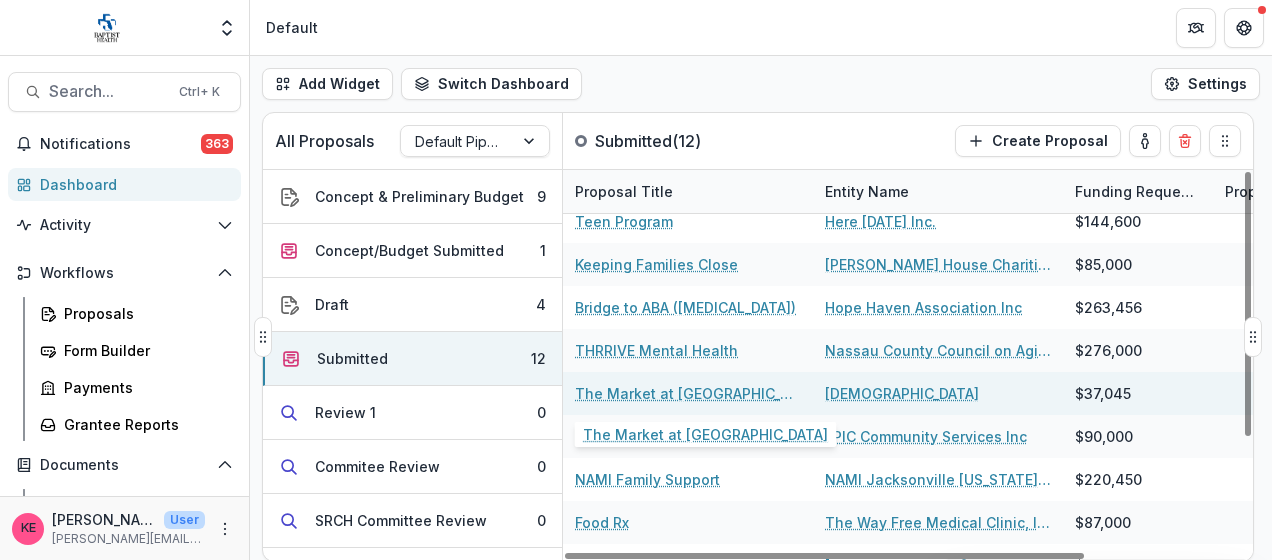 click on "The Market at [GEOGRAPHIC_DATA]" at bounding box center (688, 393) 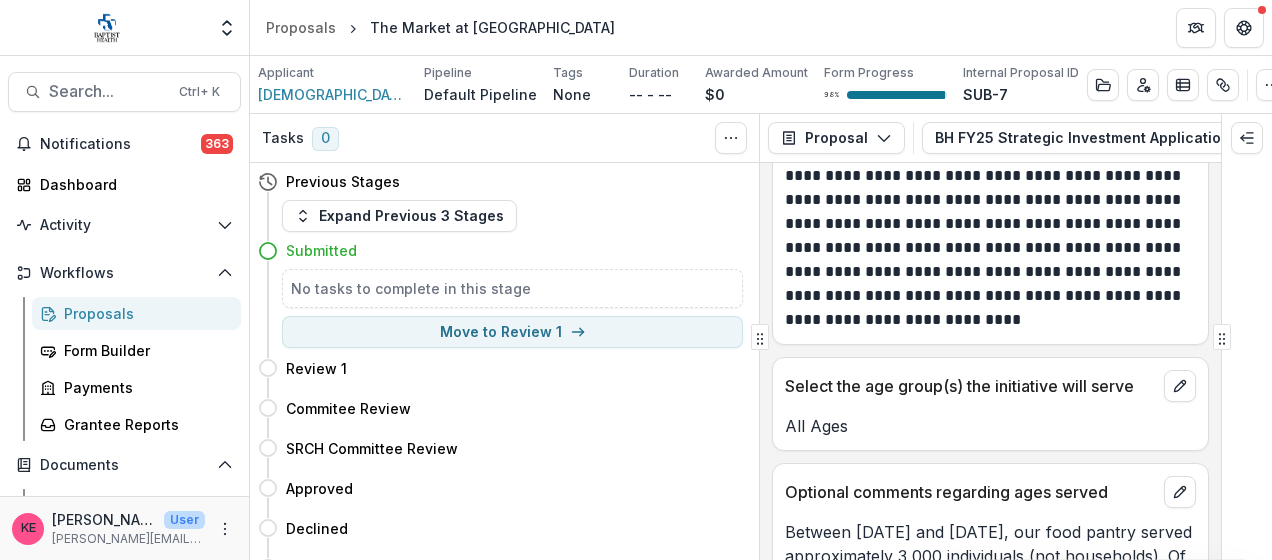 scroll, scrollTop: 4100, scrollLeft: 0, axis: vertical 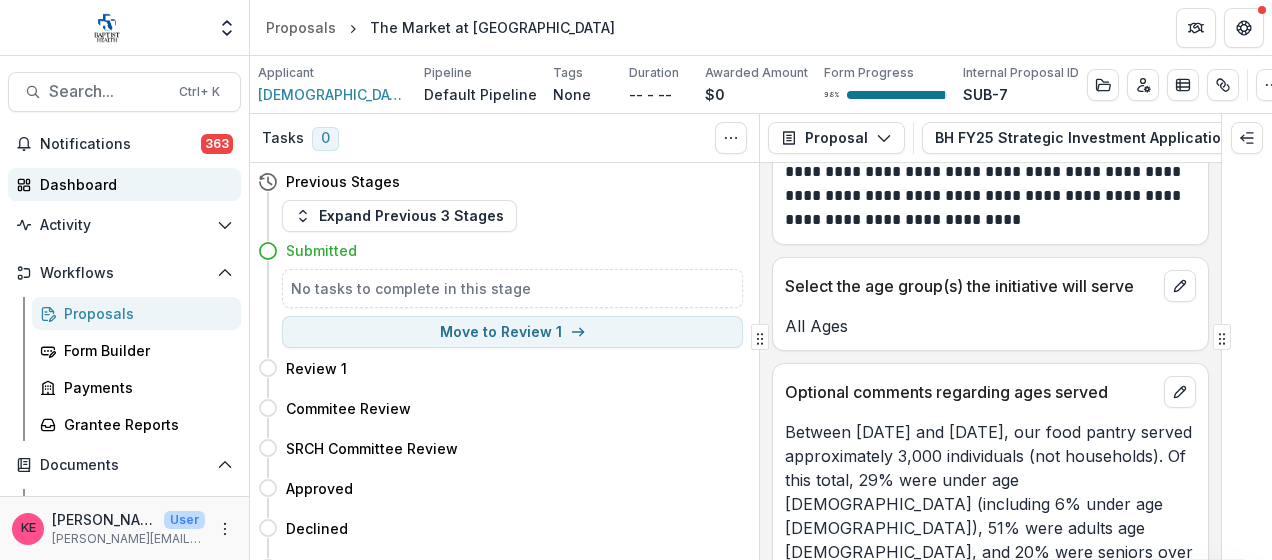 click on "Dashboard" at bounding box center (132, 184) 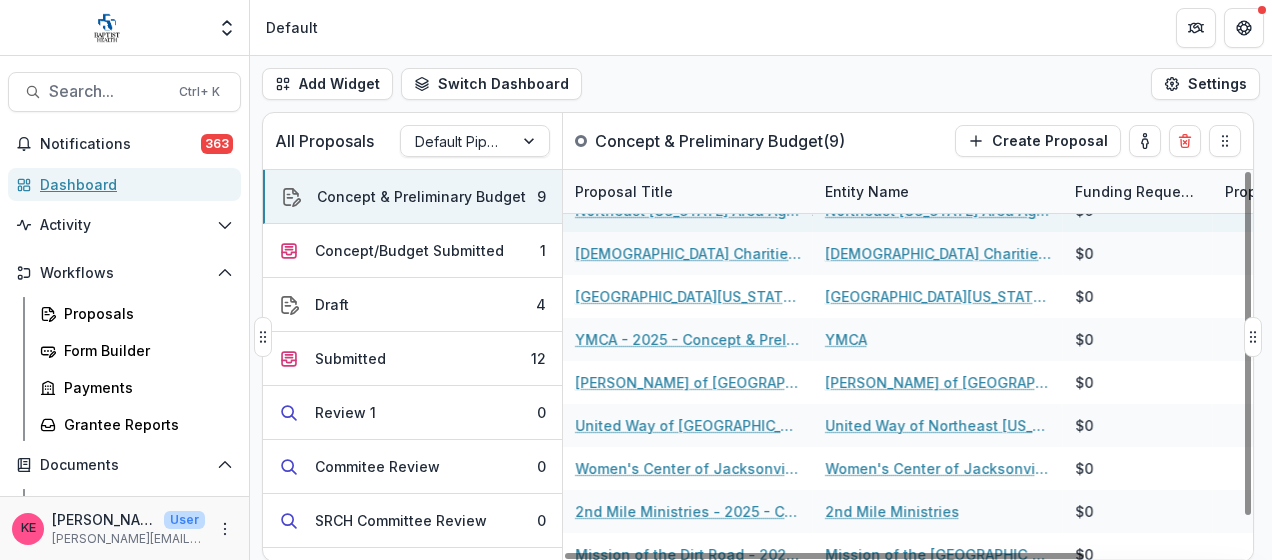 scroll, scrollTop: 38, scrollLeft: 0, axis: vertical 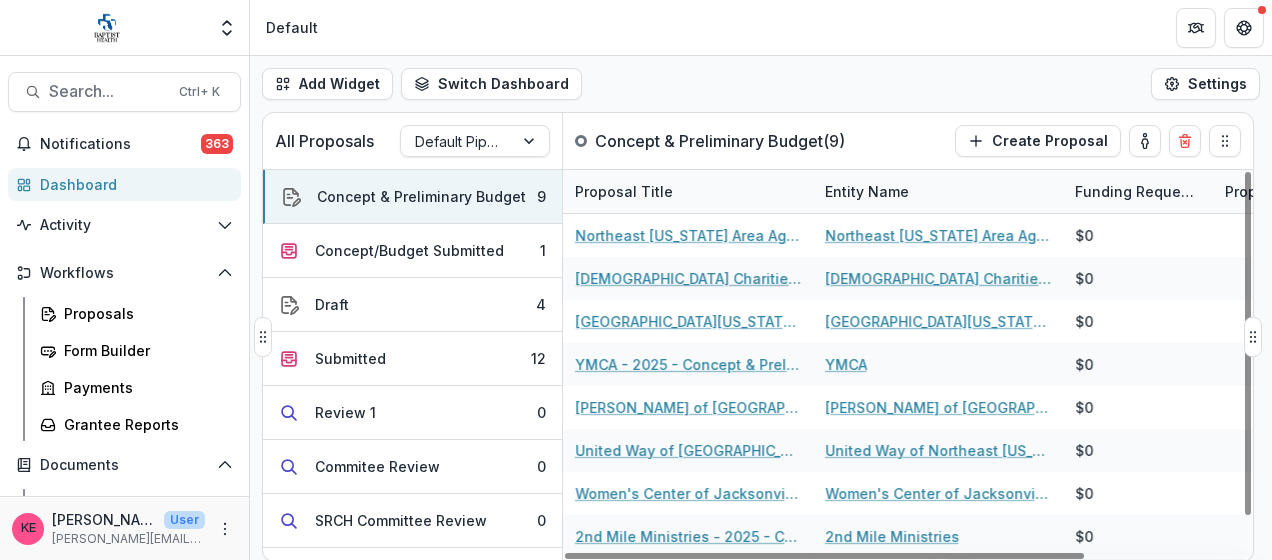 click on "Entity Name" at bounding box center [867, 191] 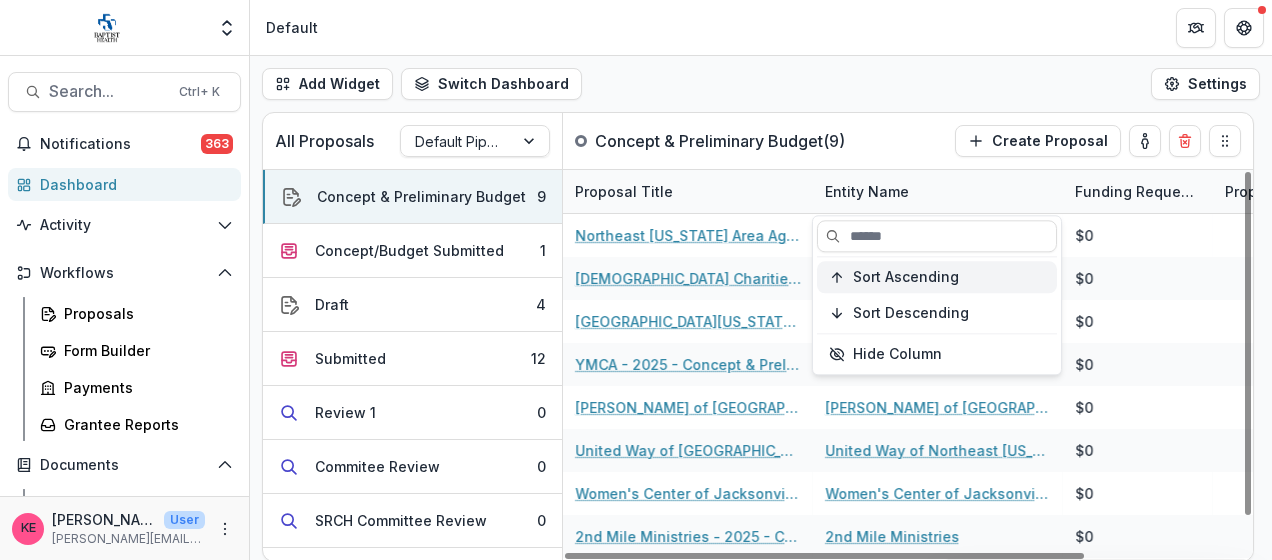 click on "Sort Ascending" at bounding box center [906, 277] 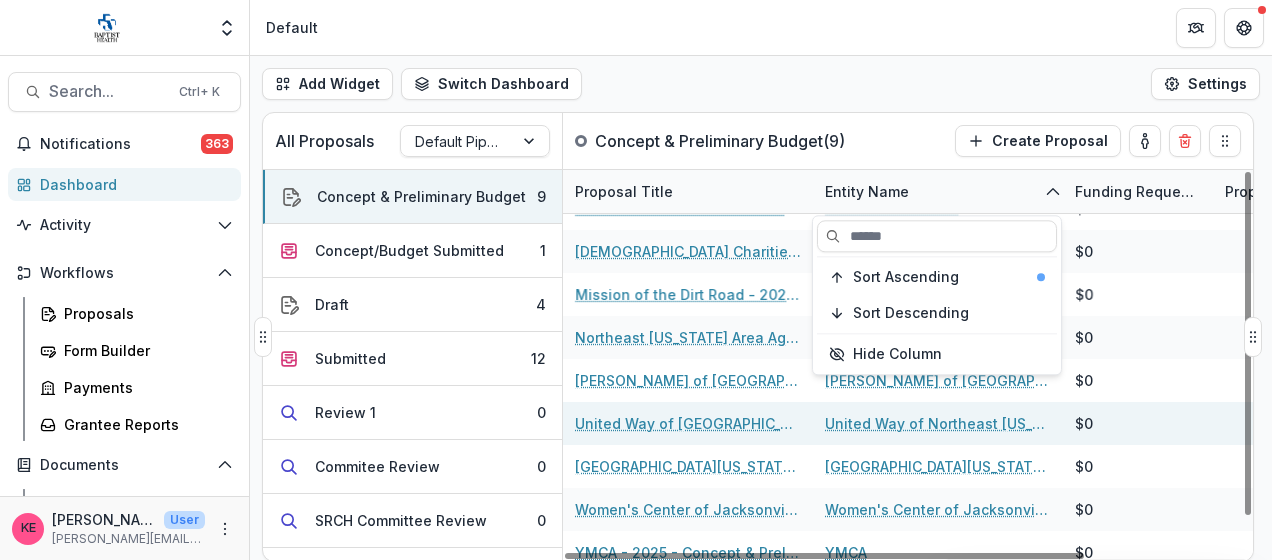 scroll, scrollTop: 38, scrollLeft: 0, axis: vertical 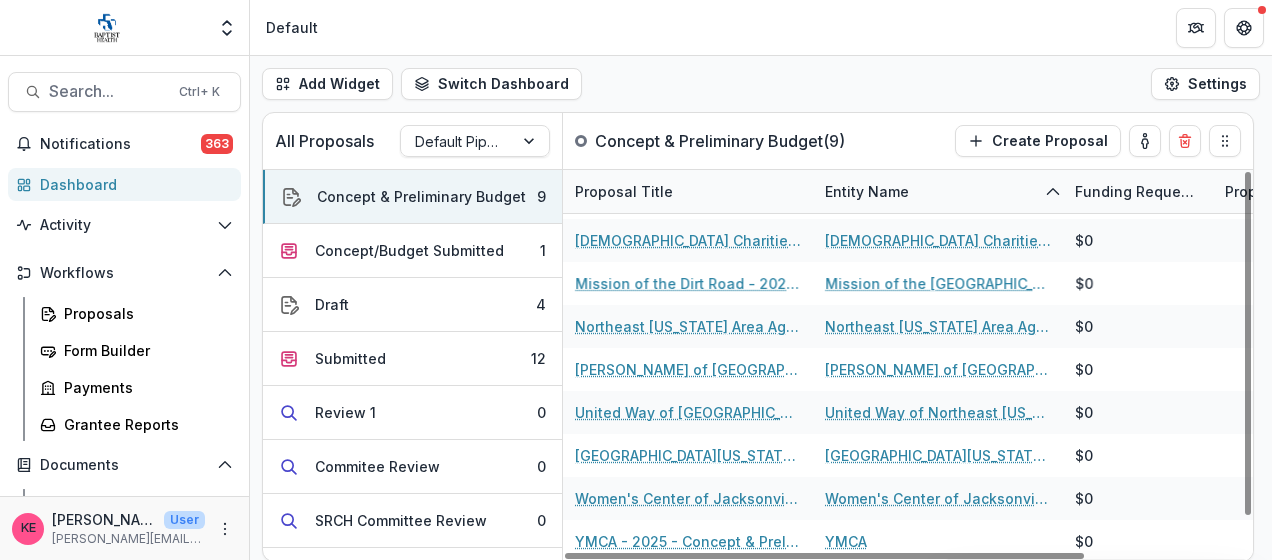 click on "Add Widget Switch Dashboard Default New Dashboard Settings" at bounding box center (761, 84) 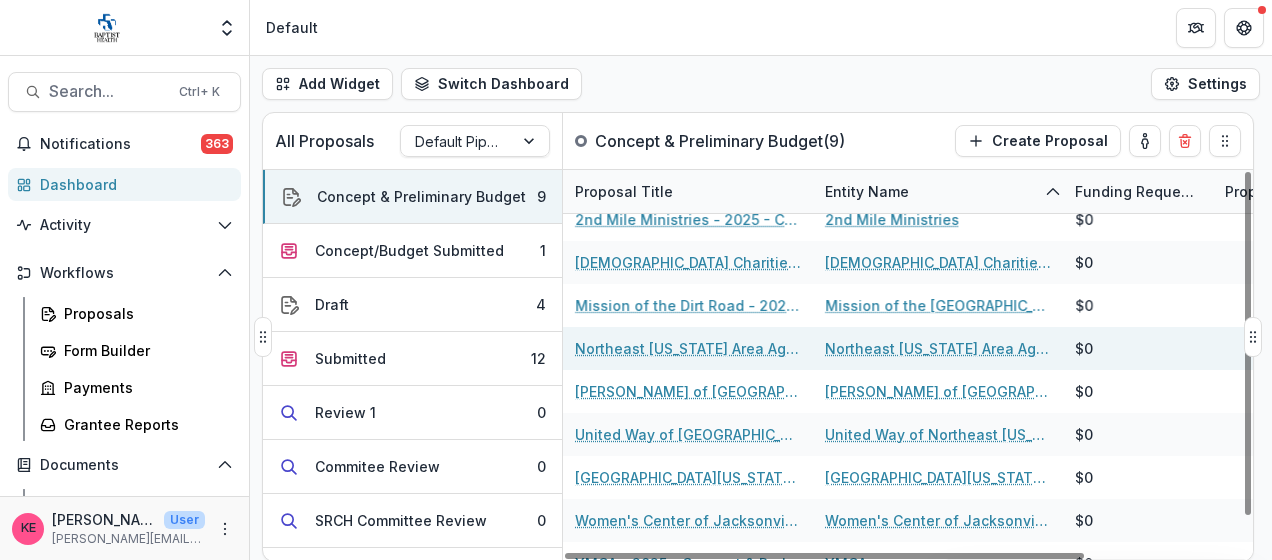 scroll, scrollTop: 0, scrollLeft: 0, axis: both 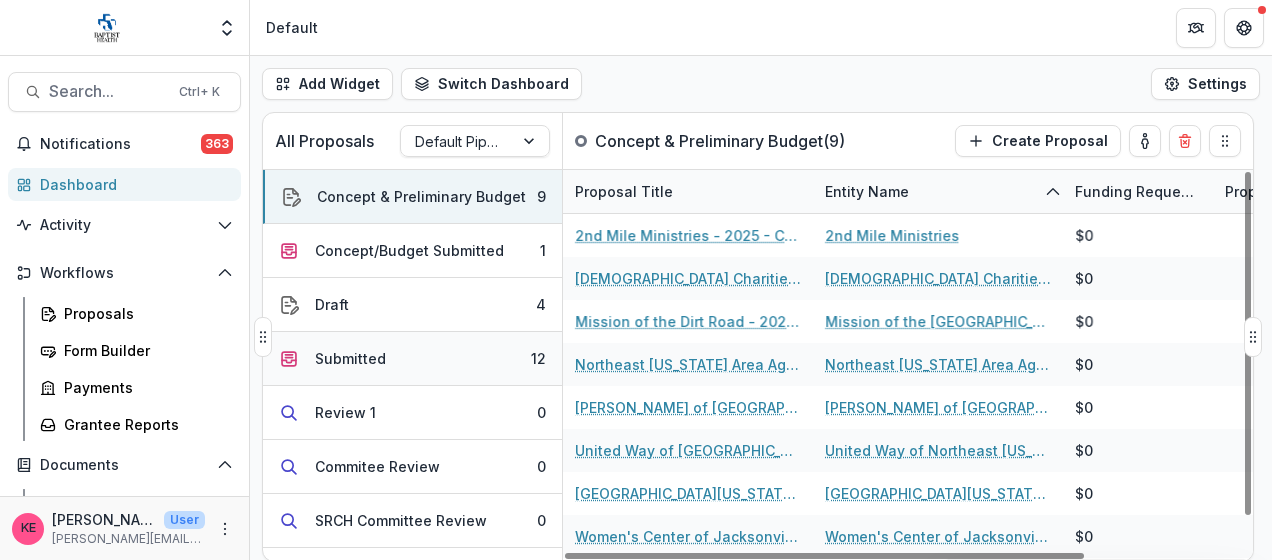 click on "Submitted" at bounding box center [350, 358] 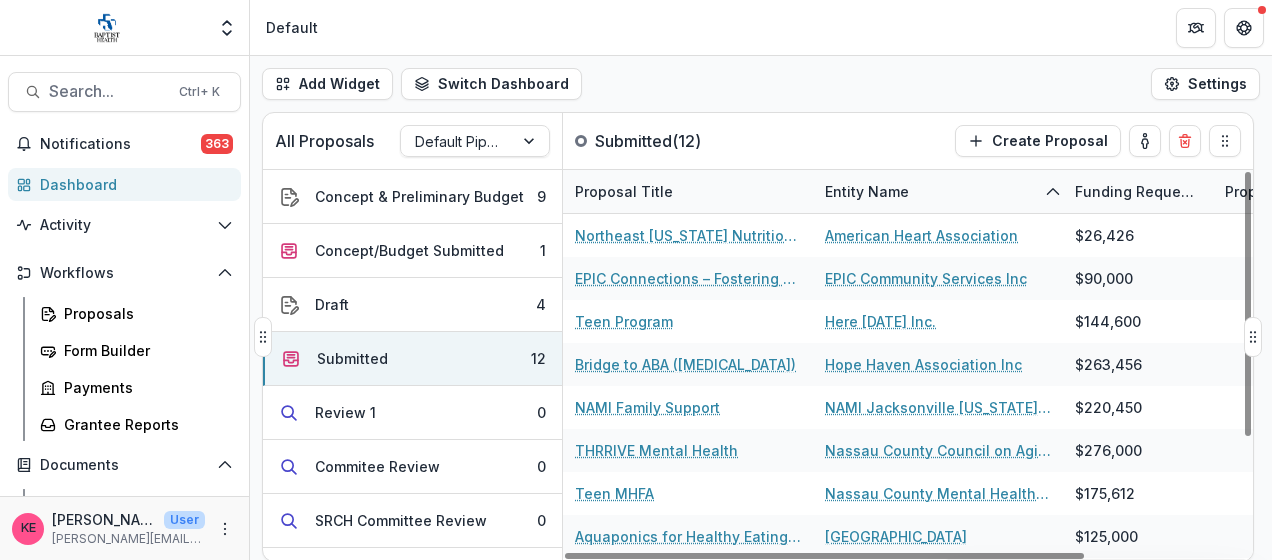 click on "Entity Name" at bounding box center [867, 191] 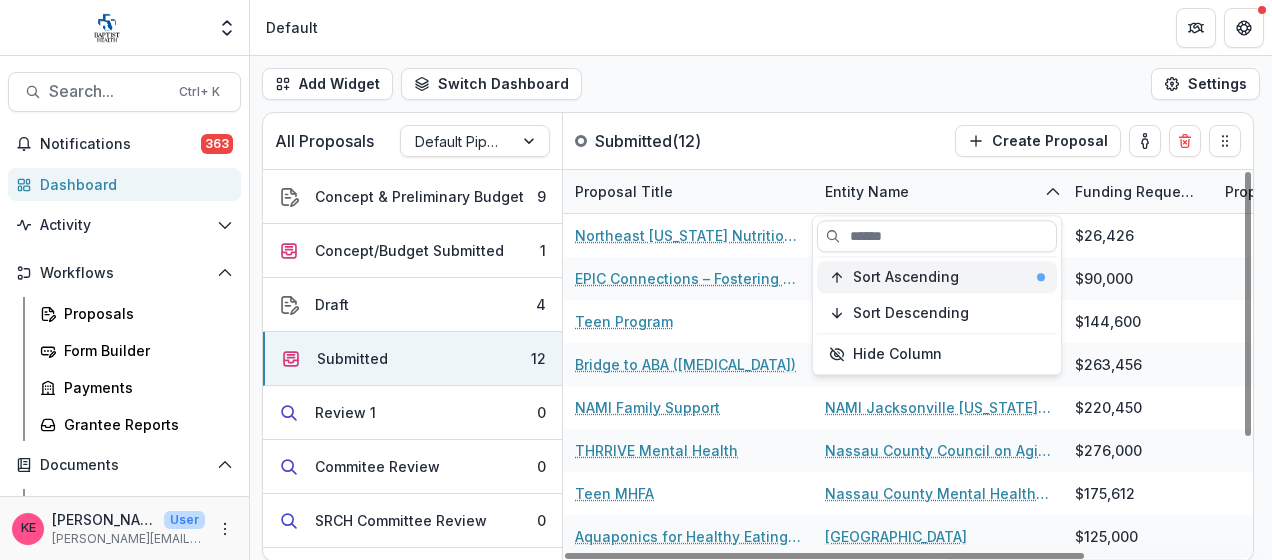 click on "Sort Ascending" at bounding box center (906, 277) 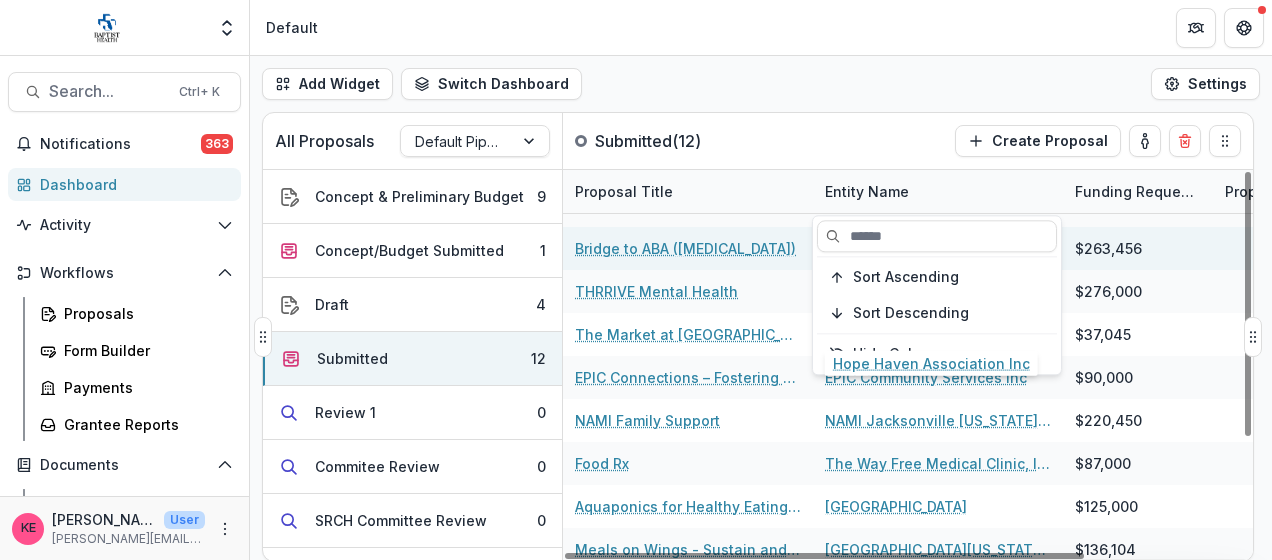 scroll, scrollTop: 167, scrollLeft: 0, axis: vertical 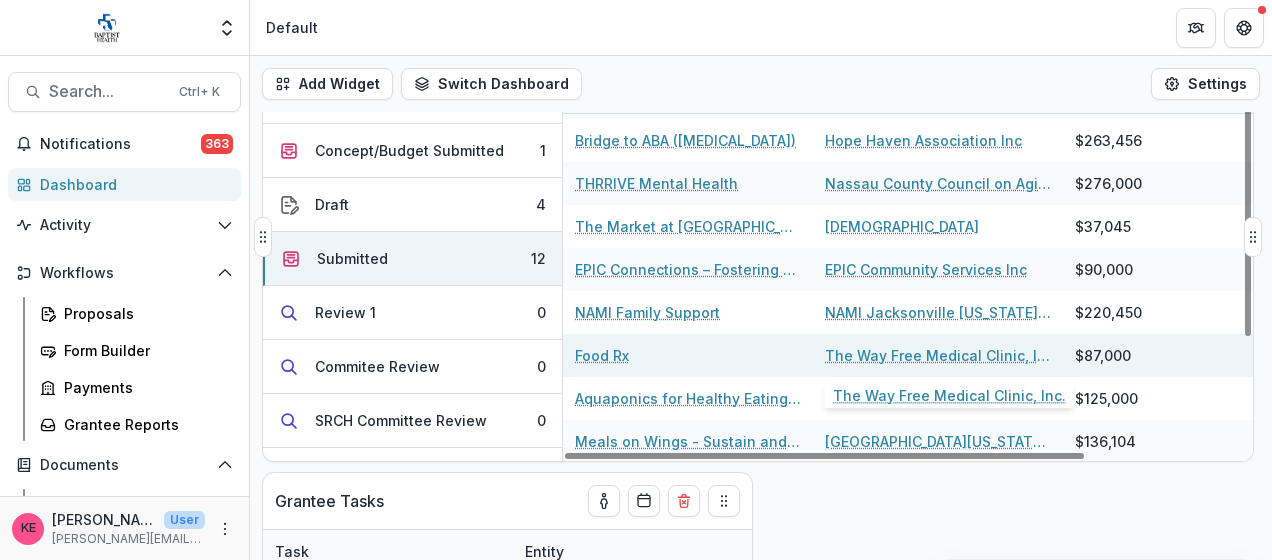 click on "The Way Free Medical Clinic, Inc." at bounding box center [938, 355] 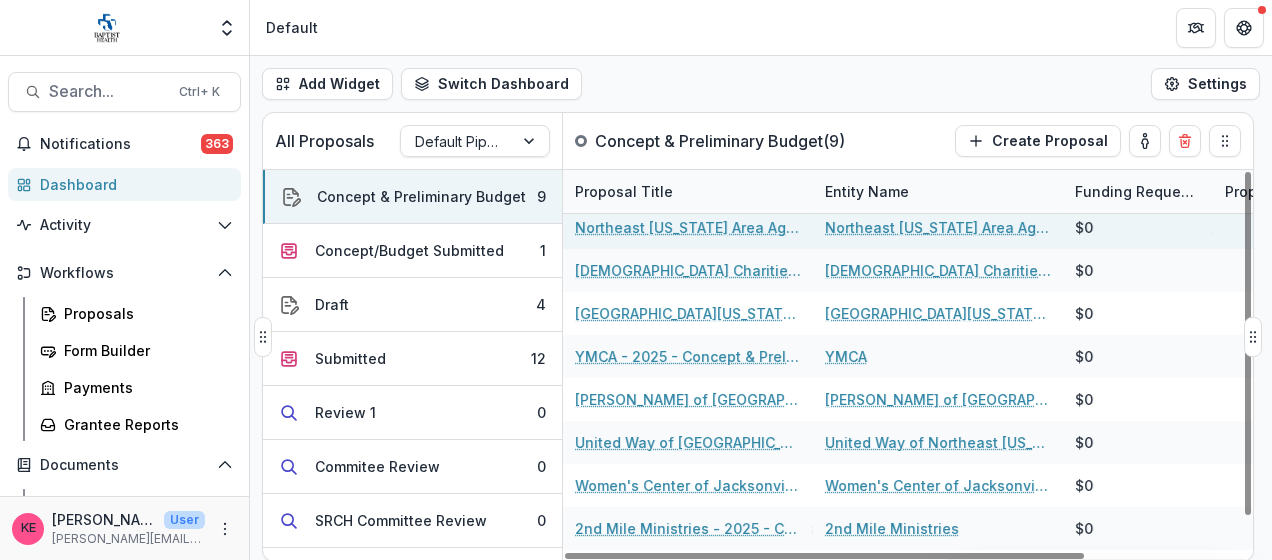 scroll, scrollTop: 0, scrollLeft: 0, axis: both 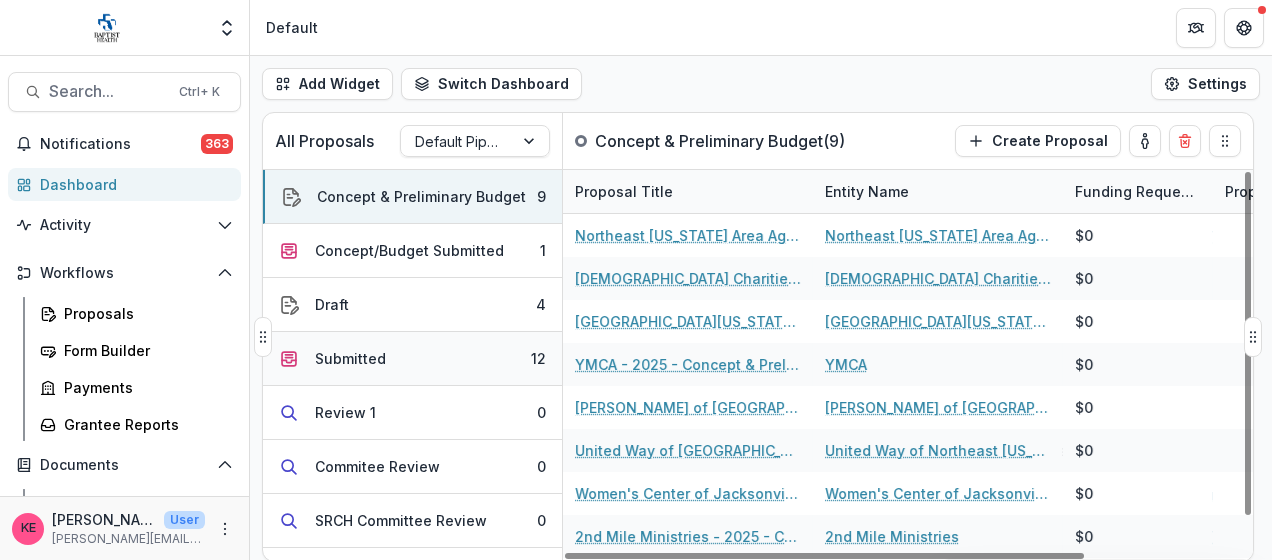 click on "Submitted 12" at bounding box center (412, 359) 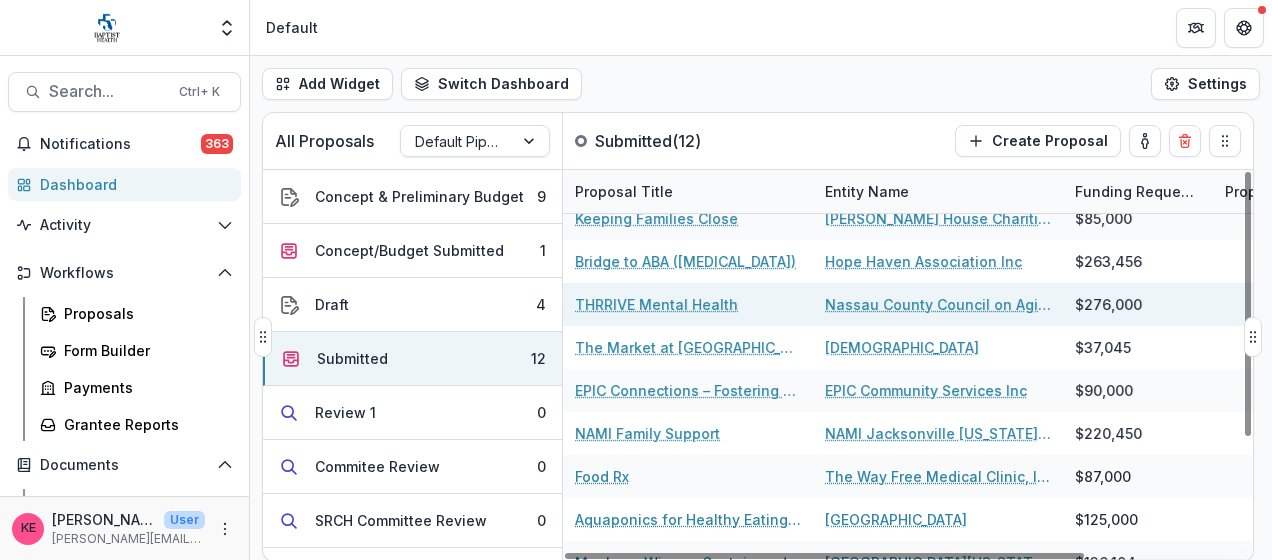 scroll, scrollTop: 167, scrollLeft: 0, axis: vertical 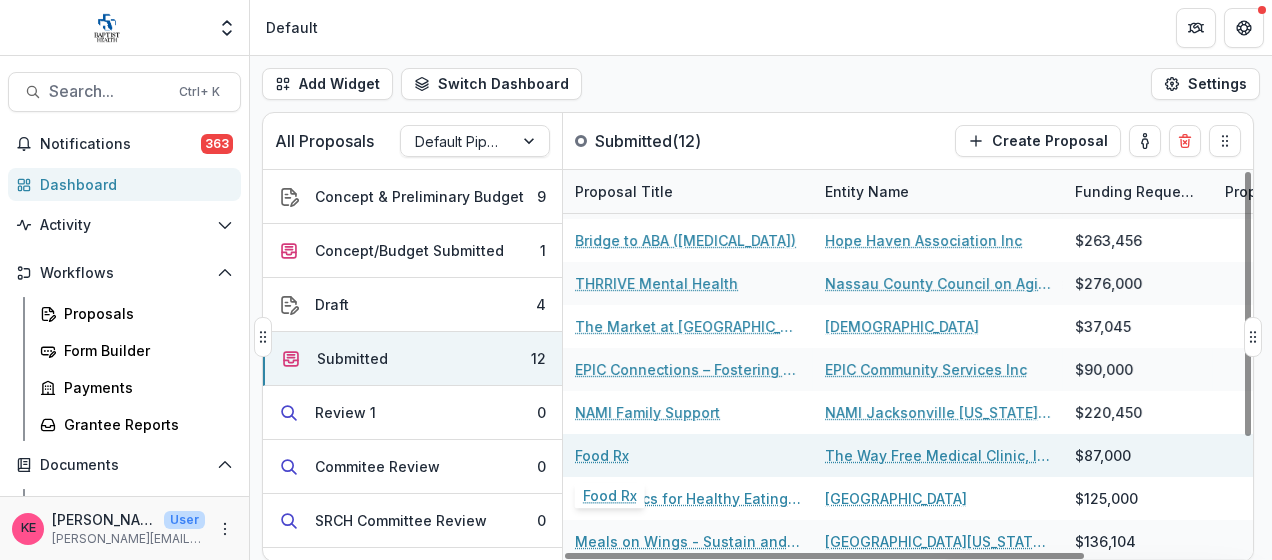 click on "Food Rx" at bounding box center [602, 455] 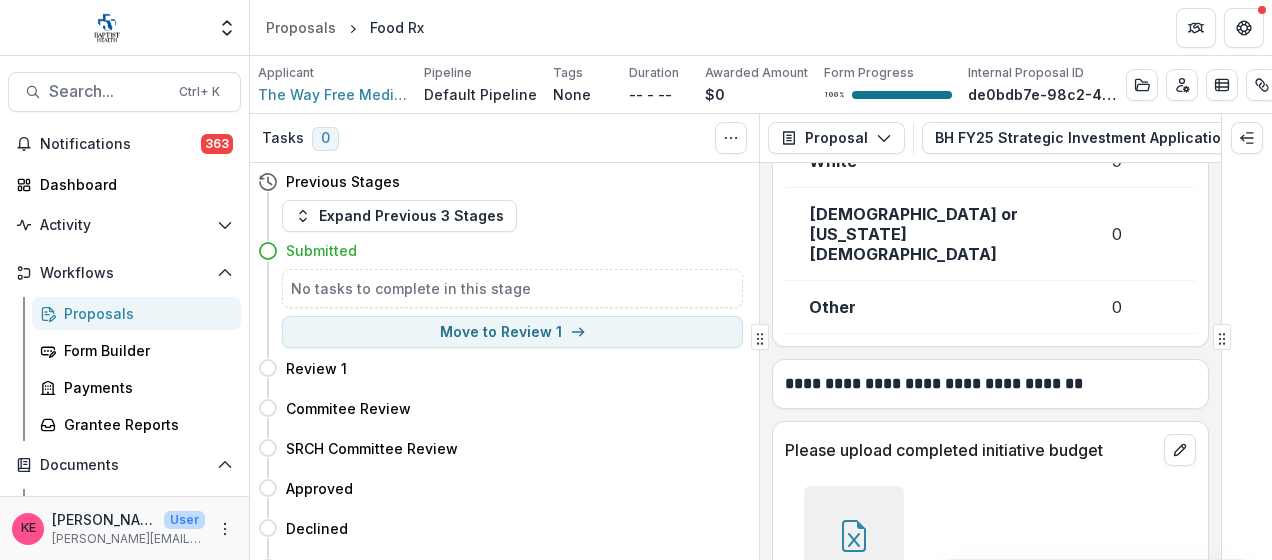 scroll, scrollTop: 15500, scrollLeft: 0, axis: vertical 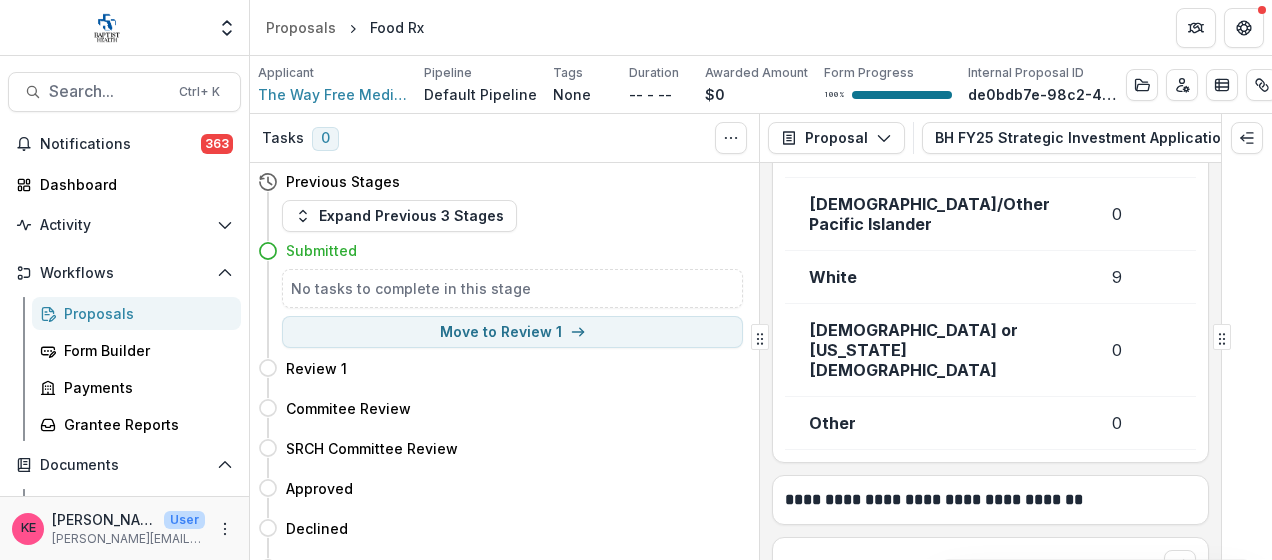 click at bounding box center (854, 652) 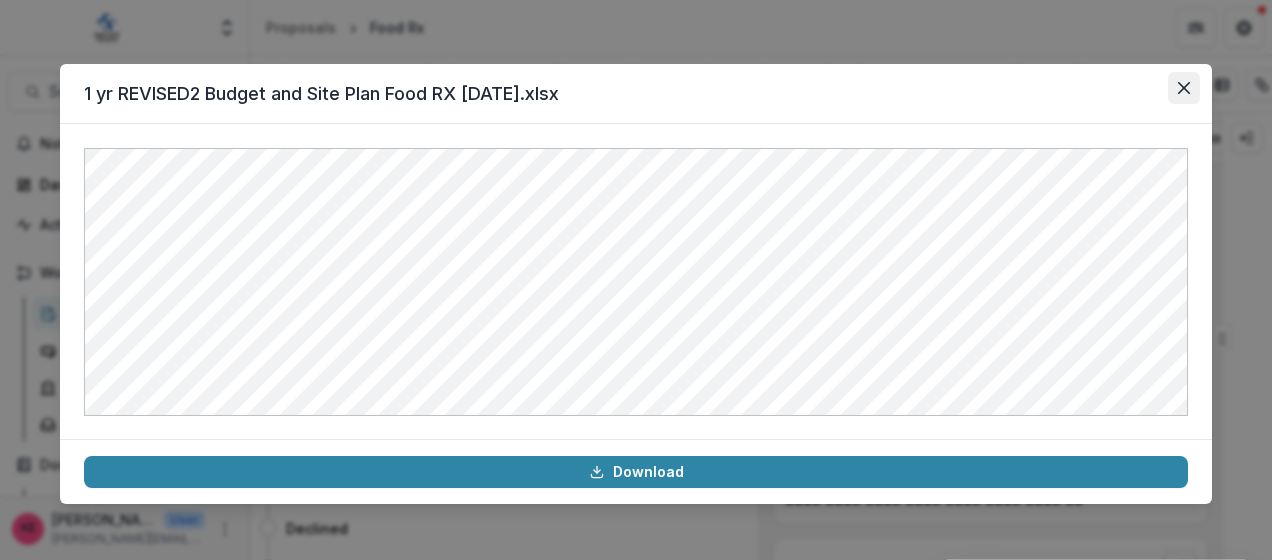 click 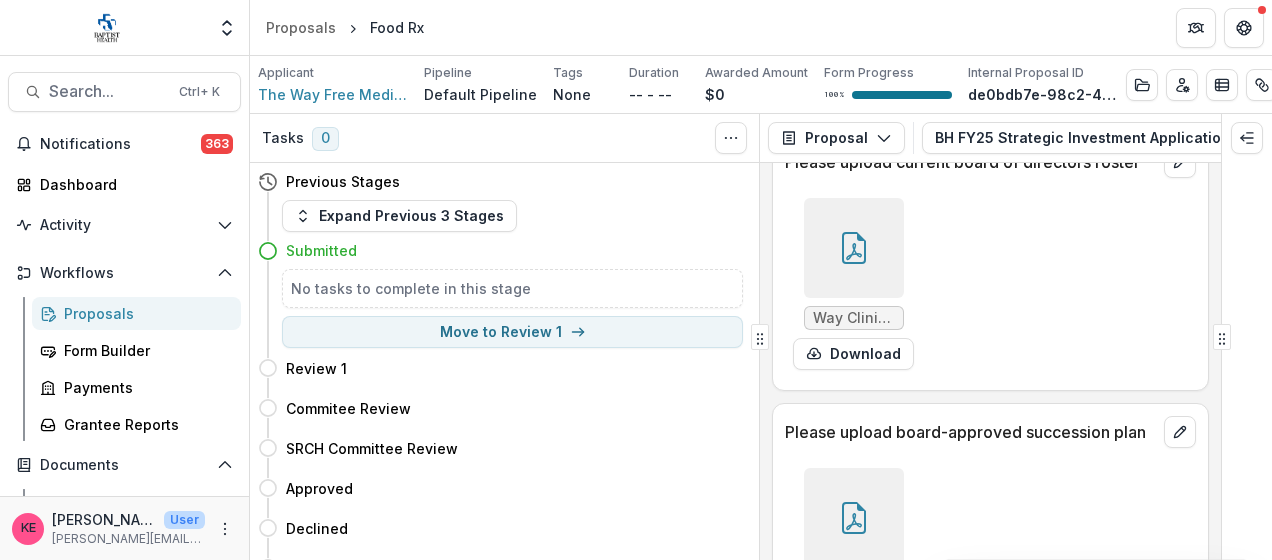 scroll, scrollTop: 17200, scrollLeft: 0, axis: vertical 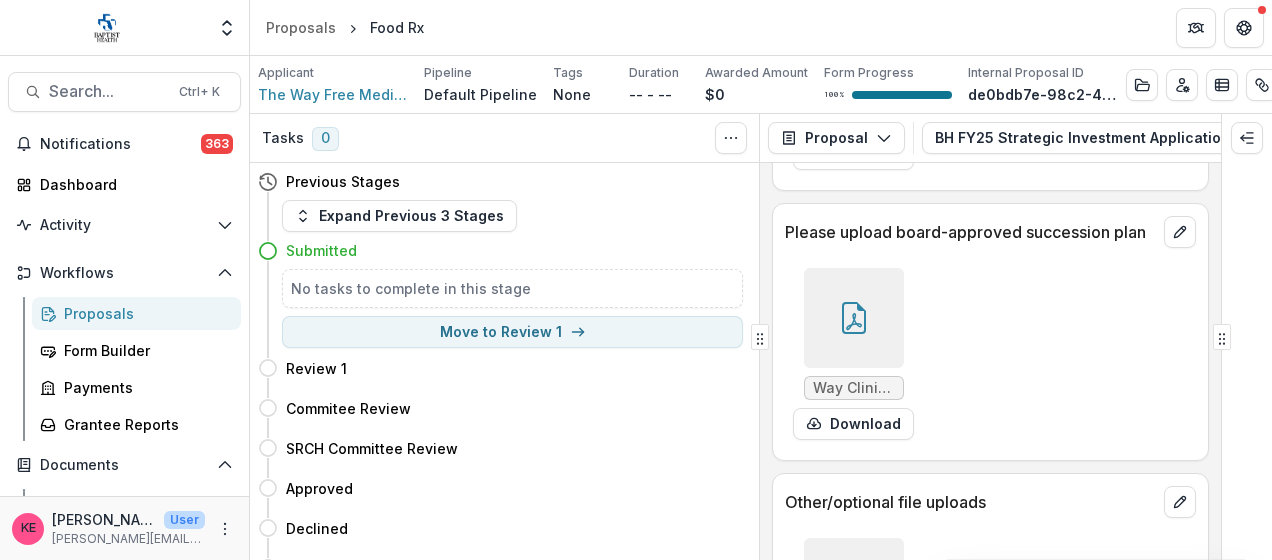 click 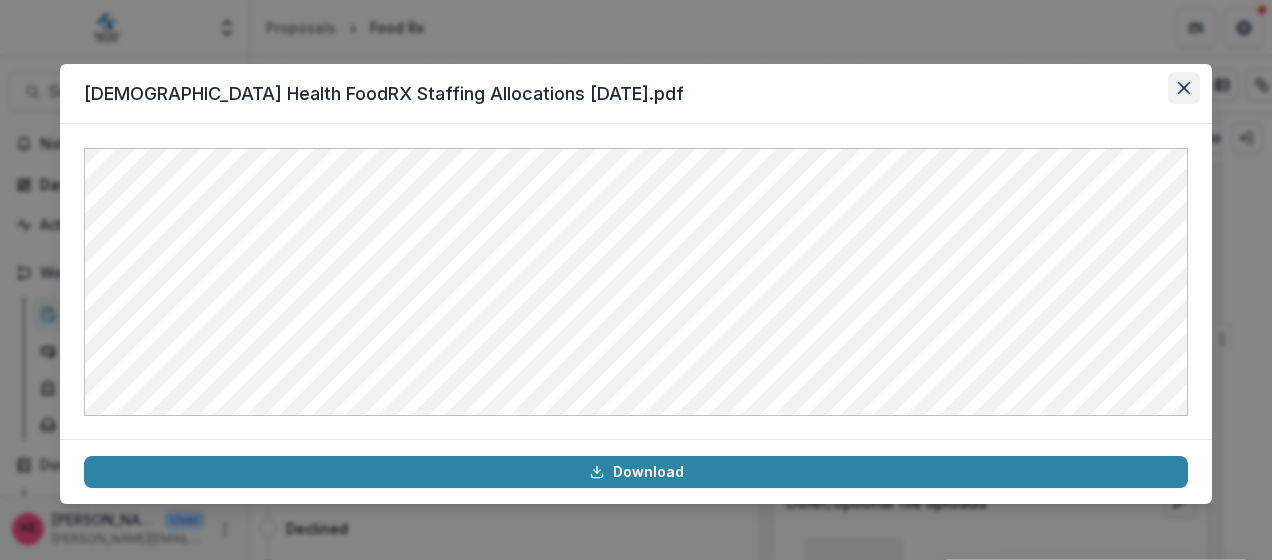 drag, startPoint x: 1172, startPoint y: 91, endPoint x: 1158, endPoint y: 102, distance: 17.804493 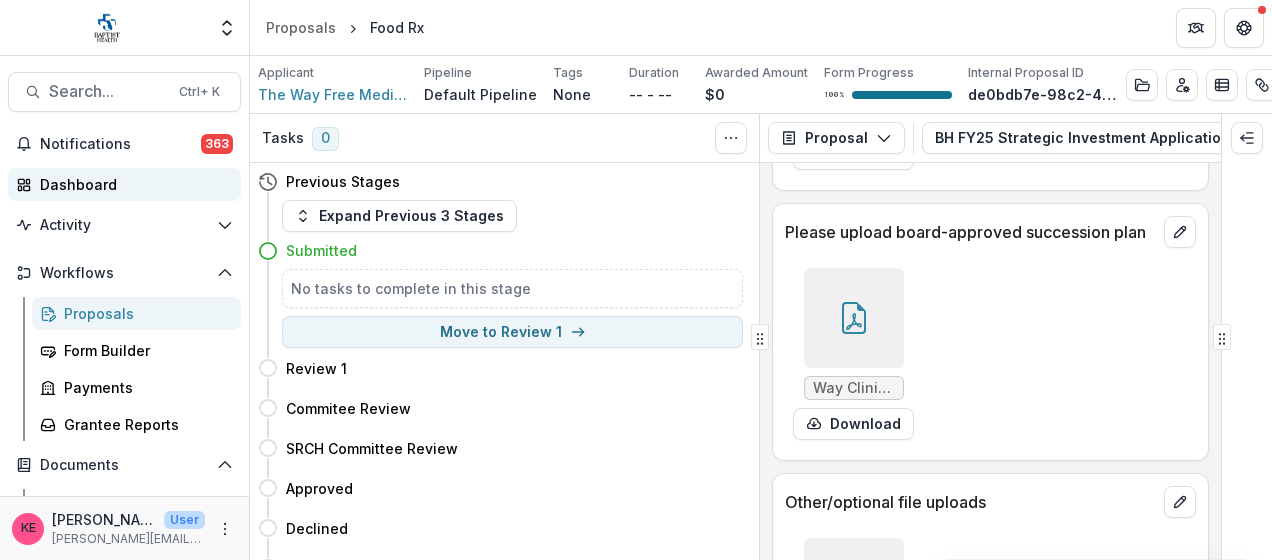 click on "Dashboard" at bounding box center [132, 184] 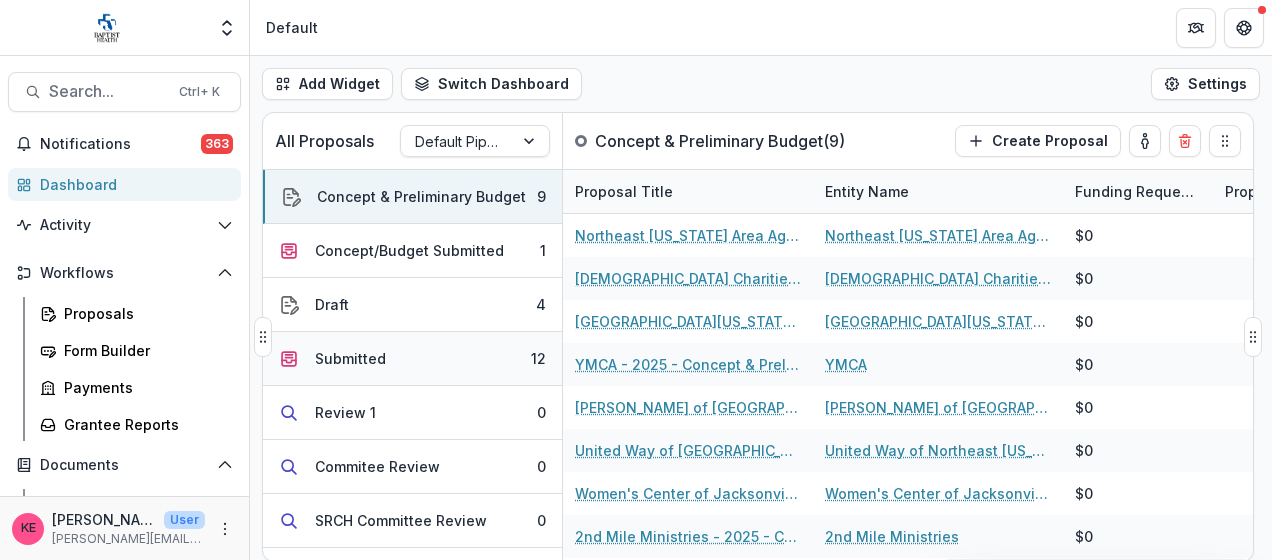 click on "Submitted 12" at bounding box center (412, 359) 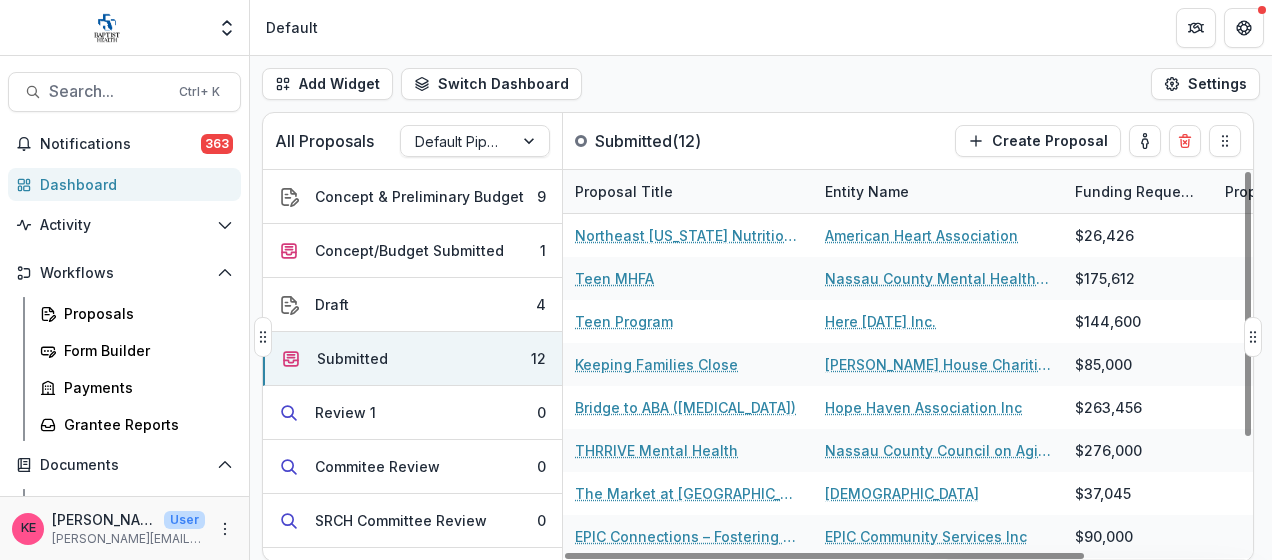 click on "Entity Name" at bounding box center [867, 191] 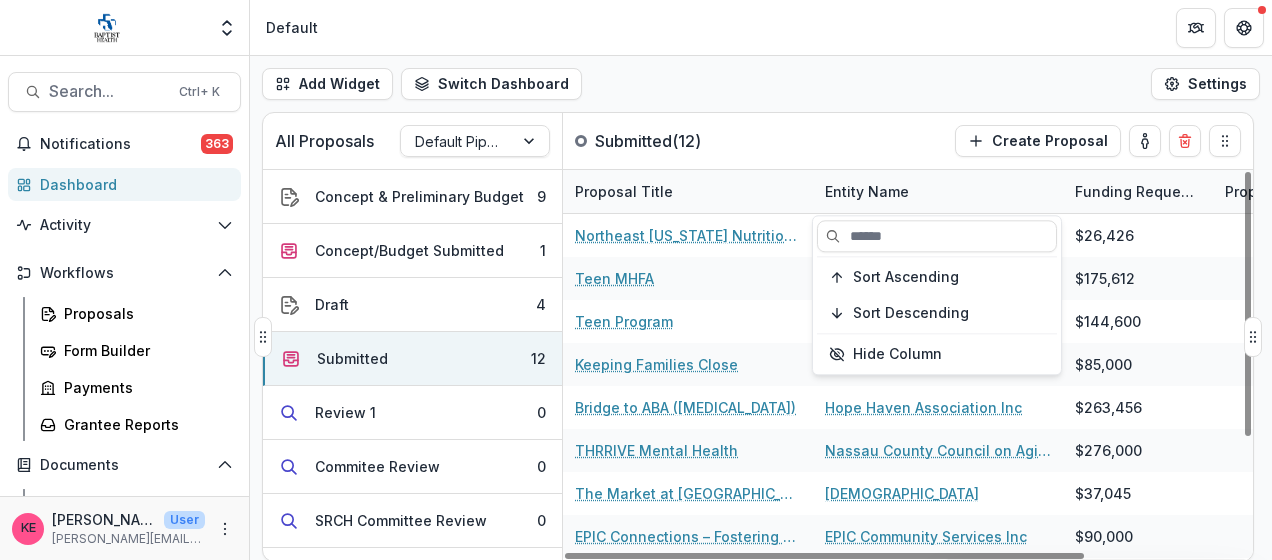 click on "Entity Name" at bounding box center (867, 191) 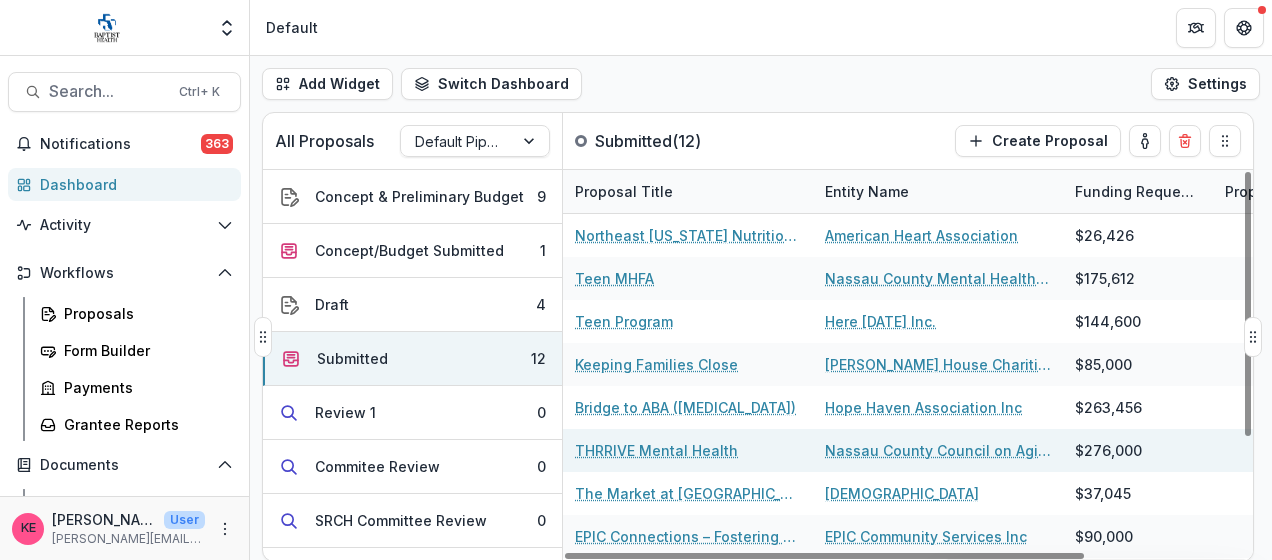 click on "THRRIVE Mental Health" at bounding box center (656, 450) 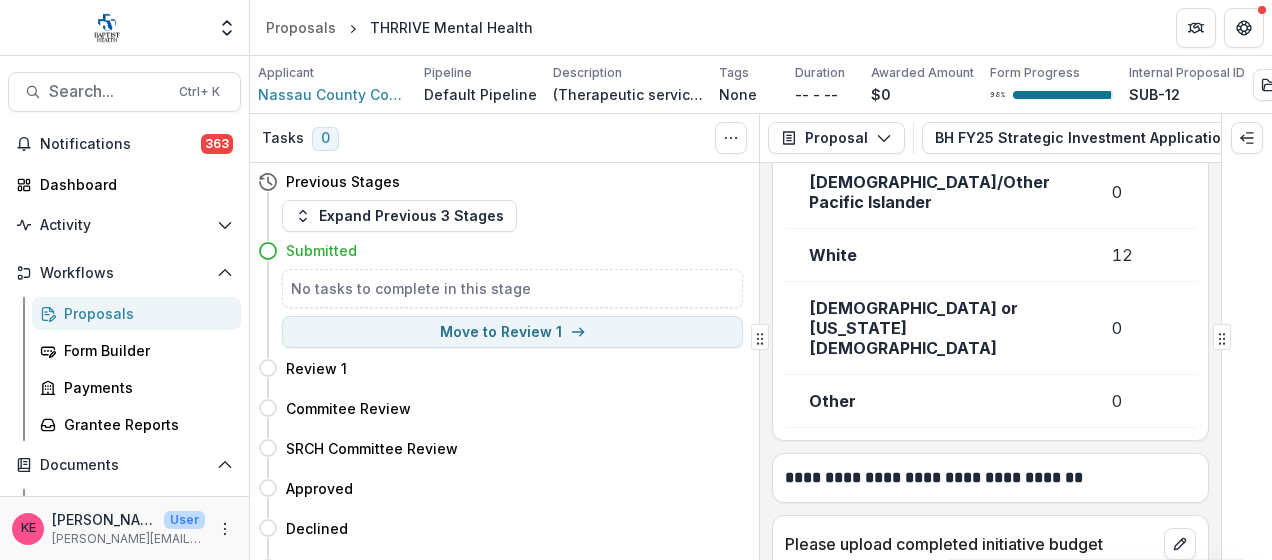 scroll, scrollTop: 20400, scrollLeft: 0, axis: vertical 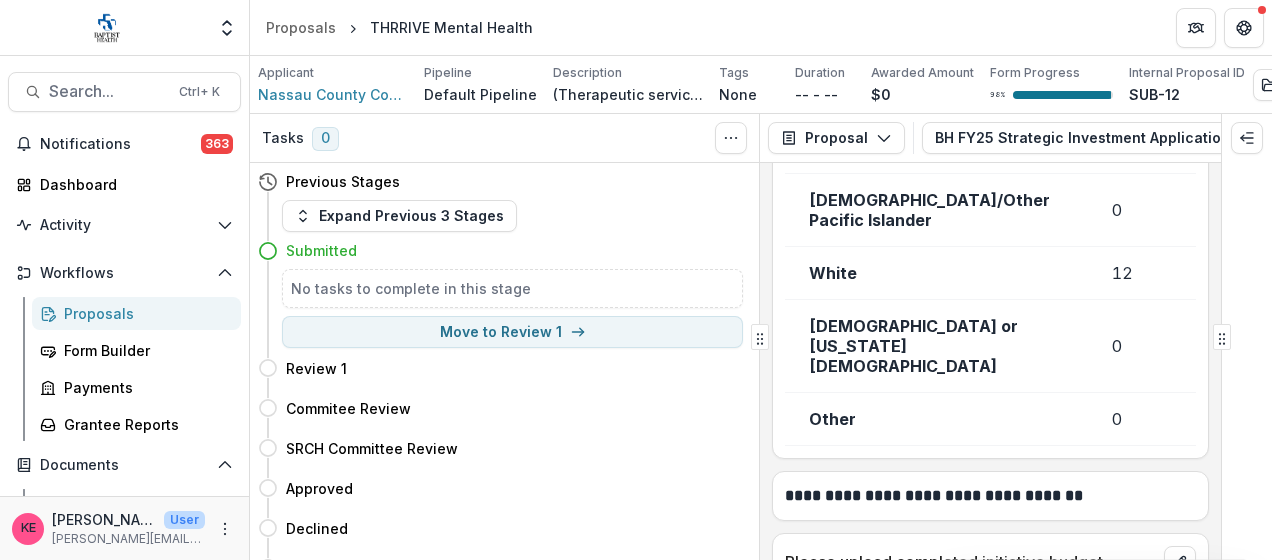 click 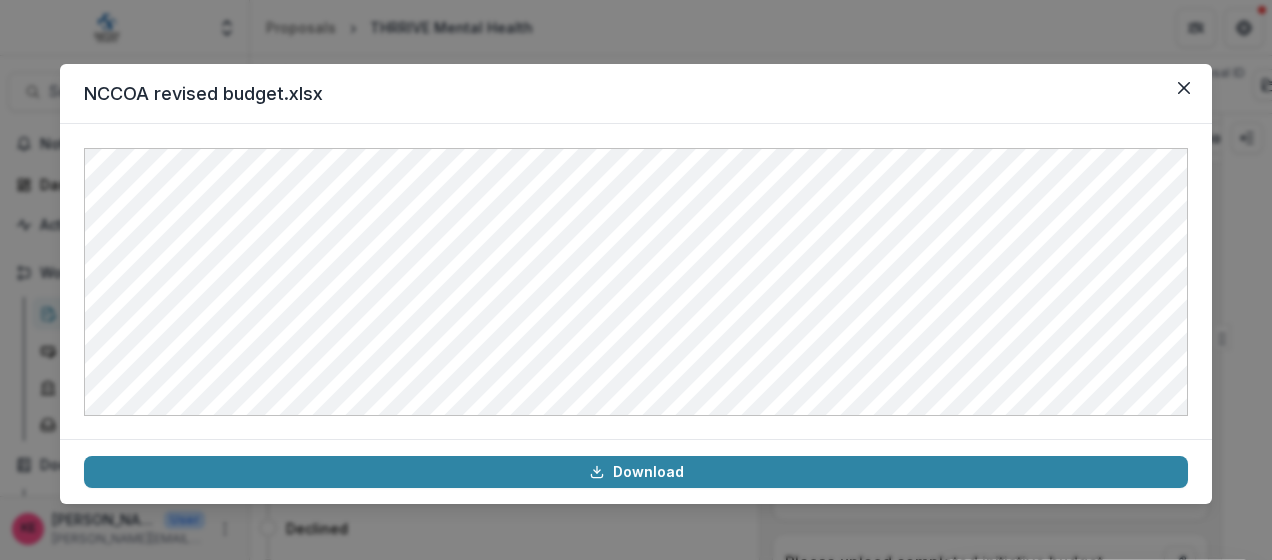 drag, startPoint x: 1079, startPoint y: 94, endPoint x: 1076, endPoint y: 57, distance: 37.12142 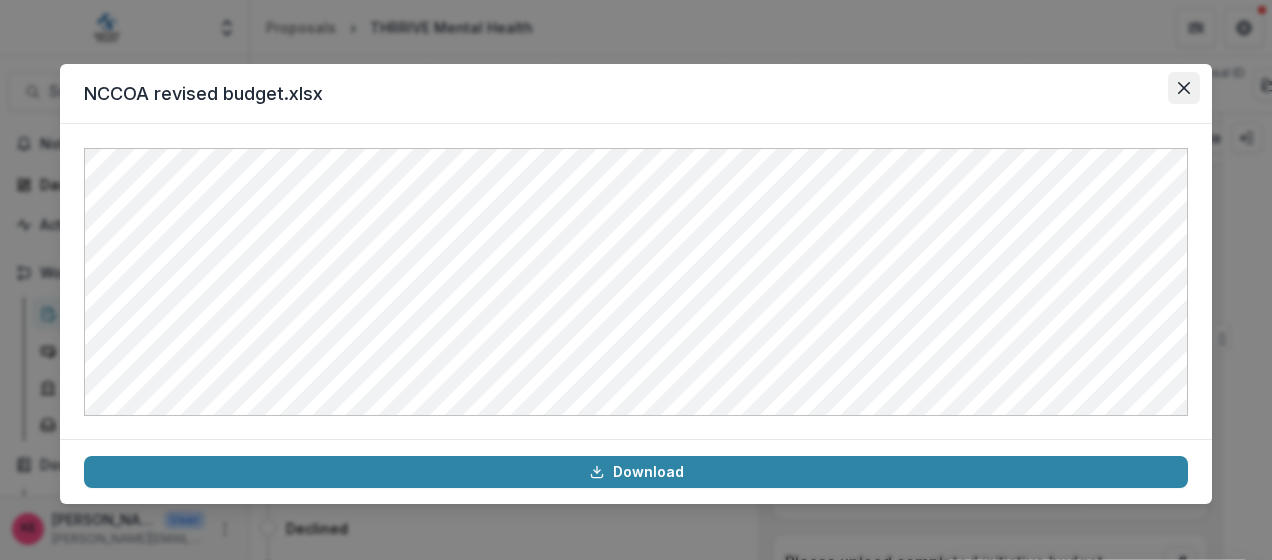 click at bounding box center (1184, 88) 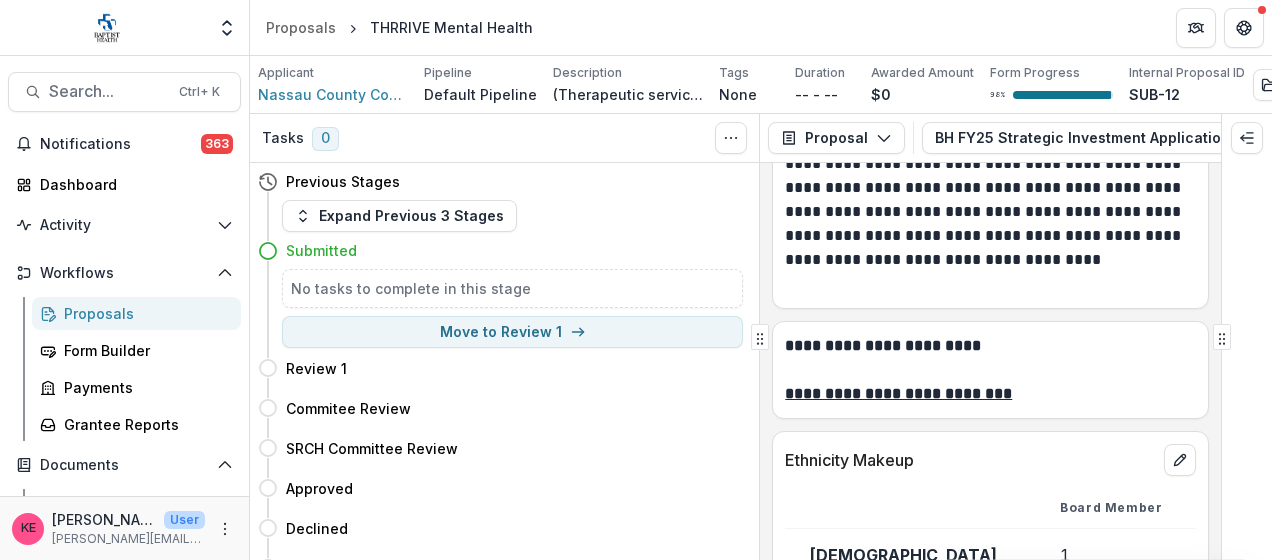 scroll, scrollTop: 19000, scrollLeft: 0, axis: vertical 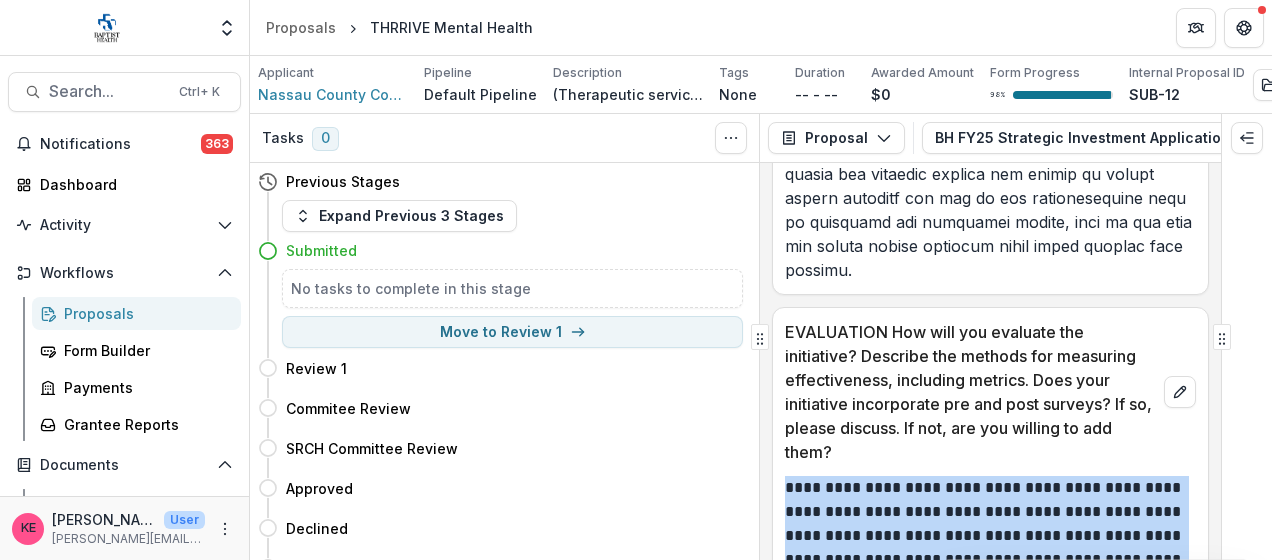 drag, startPoint x: 1214, startPoint y: 496, endPoint x: 1205, endPoint y: 174, distance: 322.12576 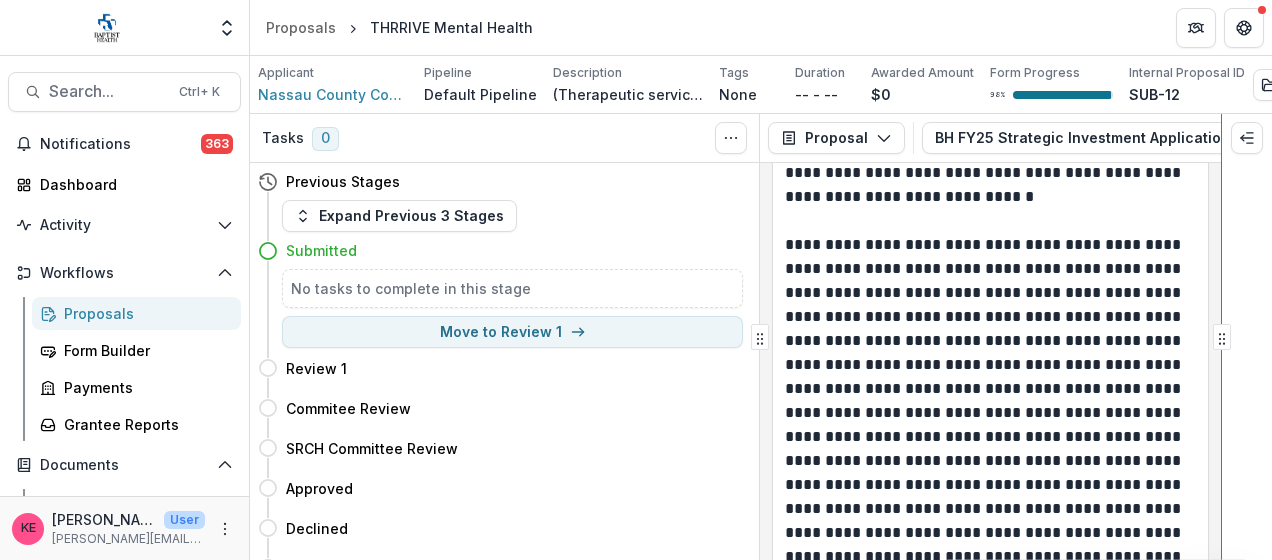 scroll, scrollTop: 17729, scrollLeft: 0, axis: vertical 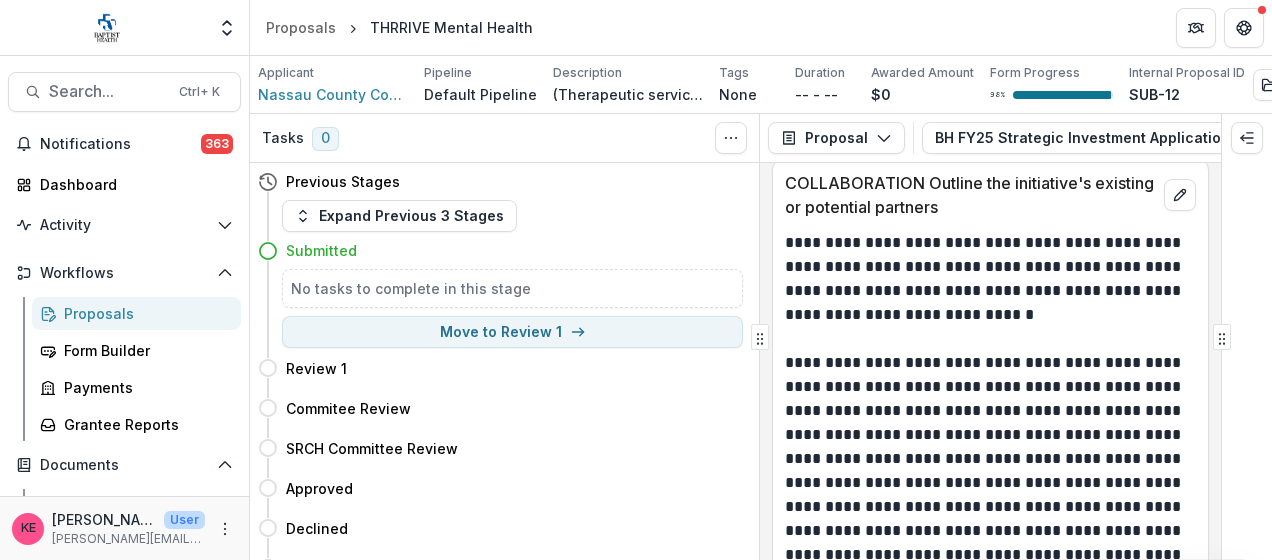 drag, startPoint x: 1214, startPoint y: 468, endPoint x: 1217, endPoint y: 447, distance: 21.213203 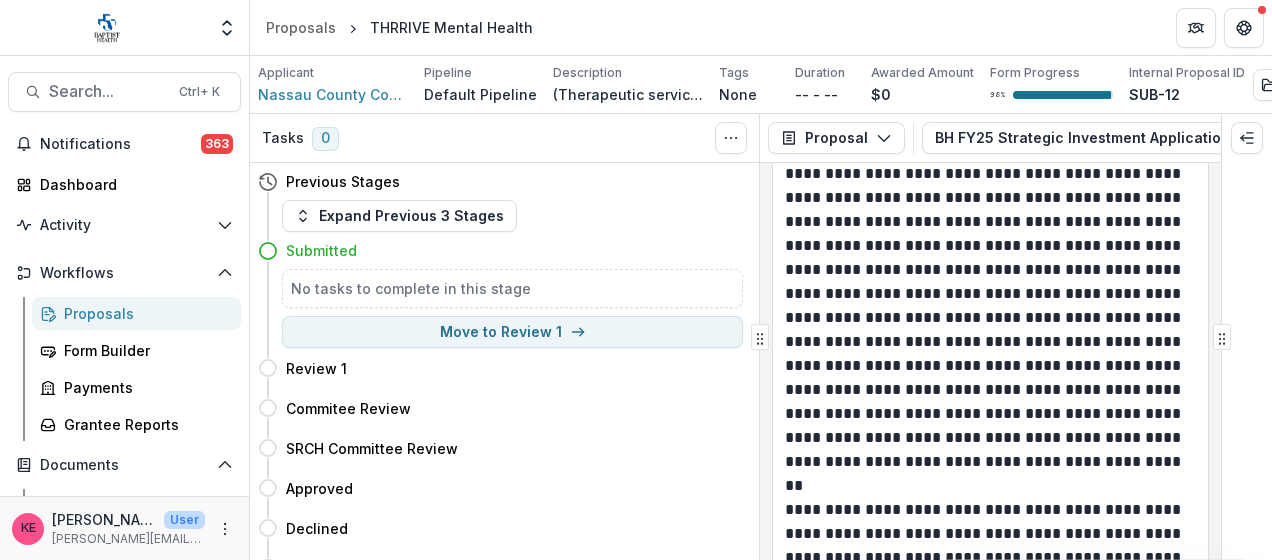 scroll, scrollTop: 10400, scrollLeft: 0, axis: vertical 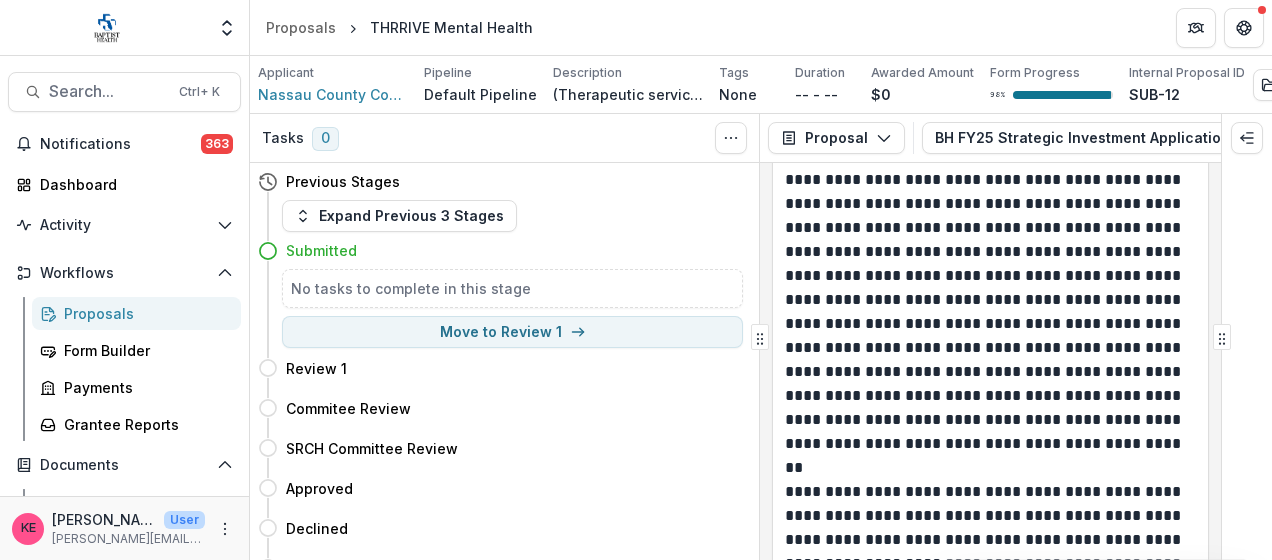click on "**********" at bounding box center [987, 588] 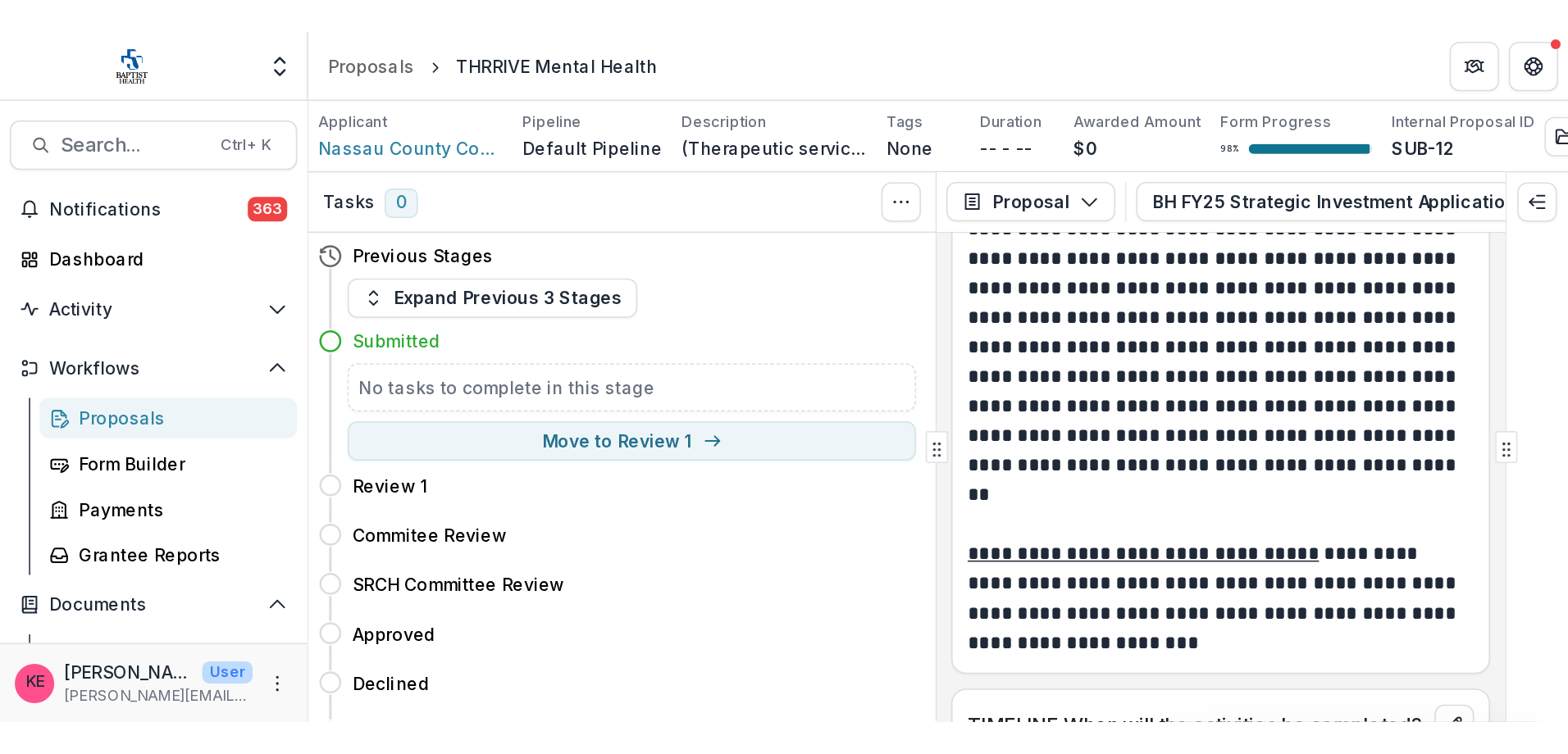 scroll, scrollTop: 12829, scrollLeft: 0, axis: vertical 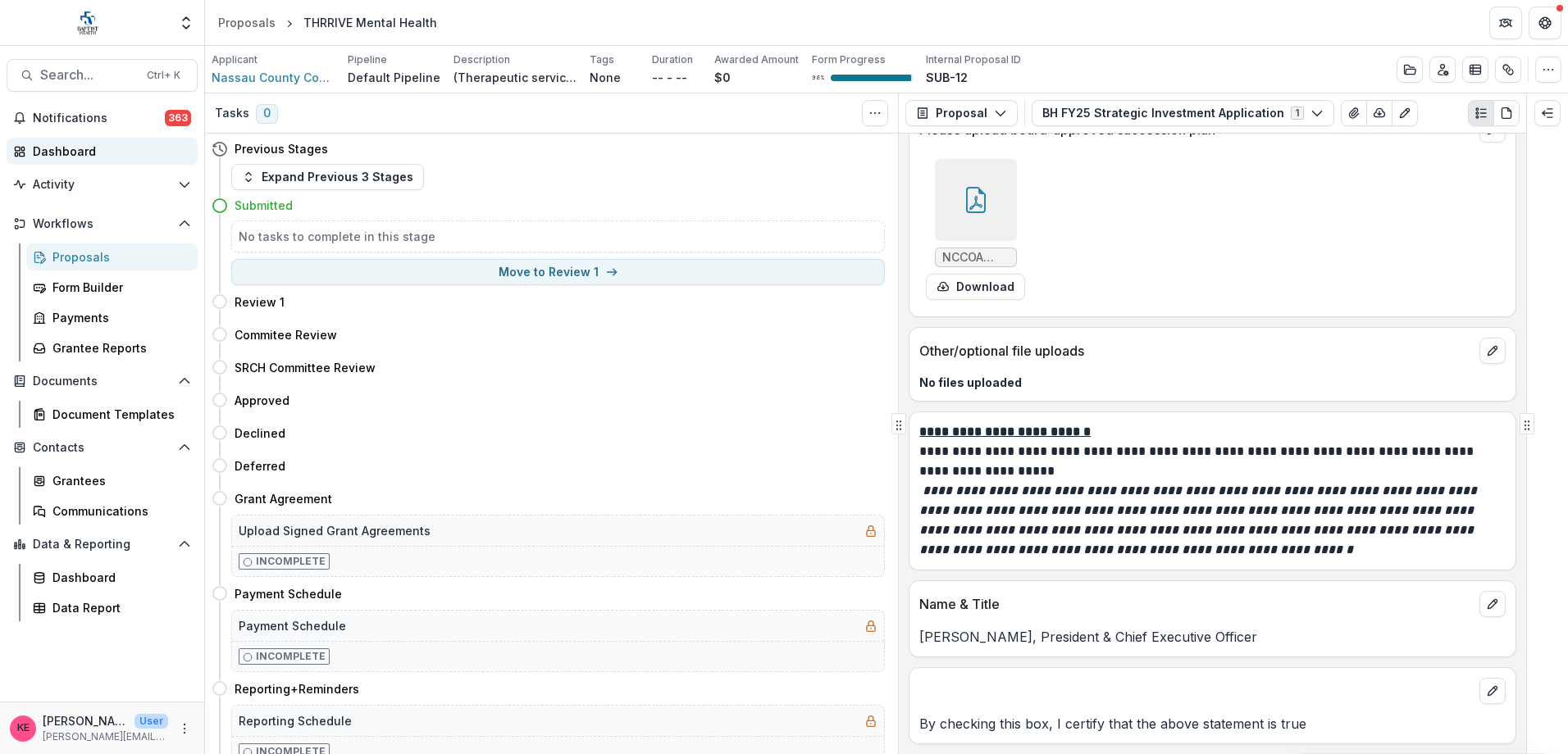 click on "Dashboard" at bounding box center (108, 151) 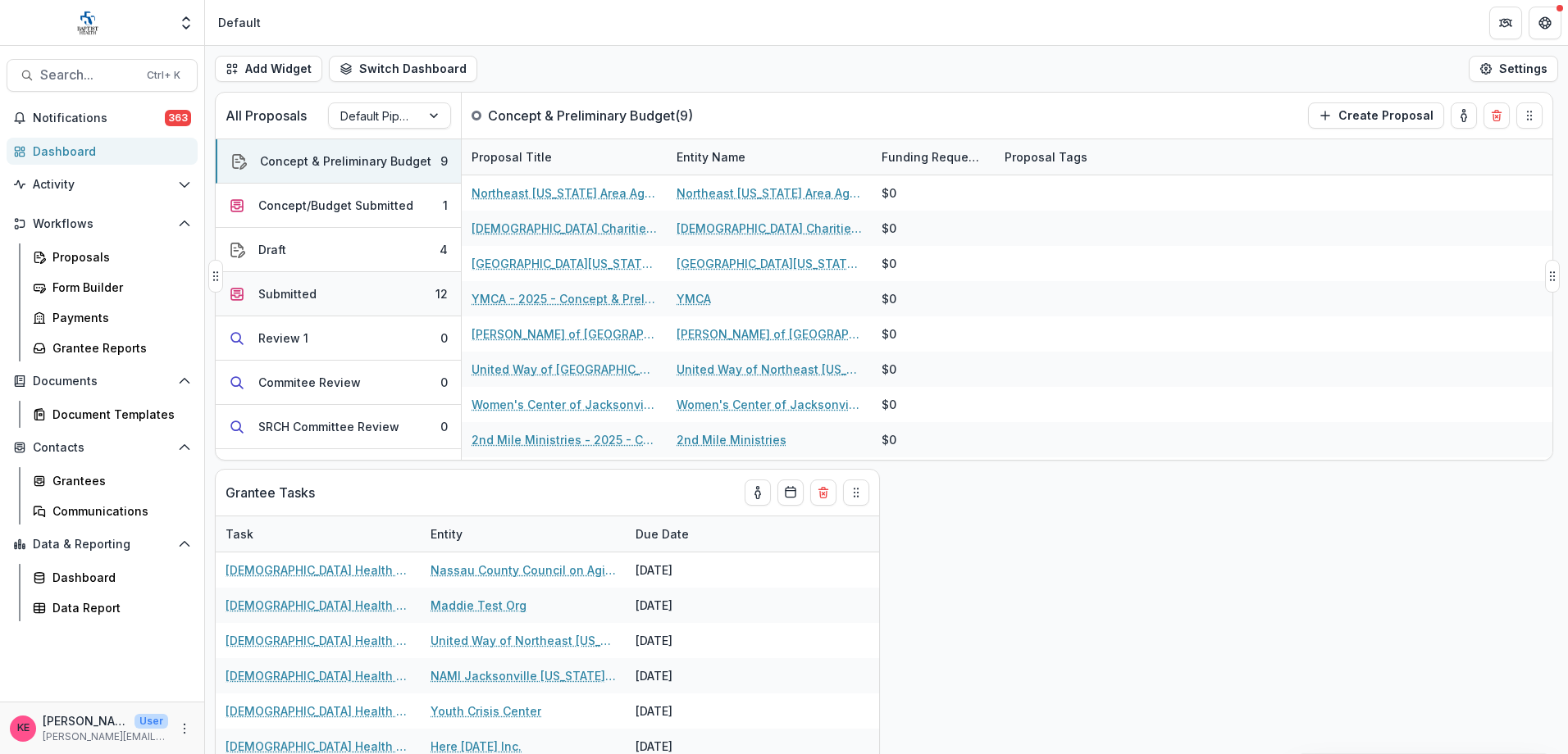 click on "Submitted" at bounding box center [287, 293] 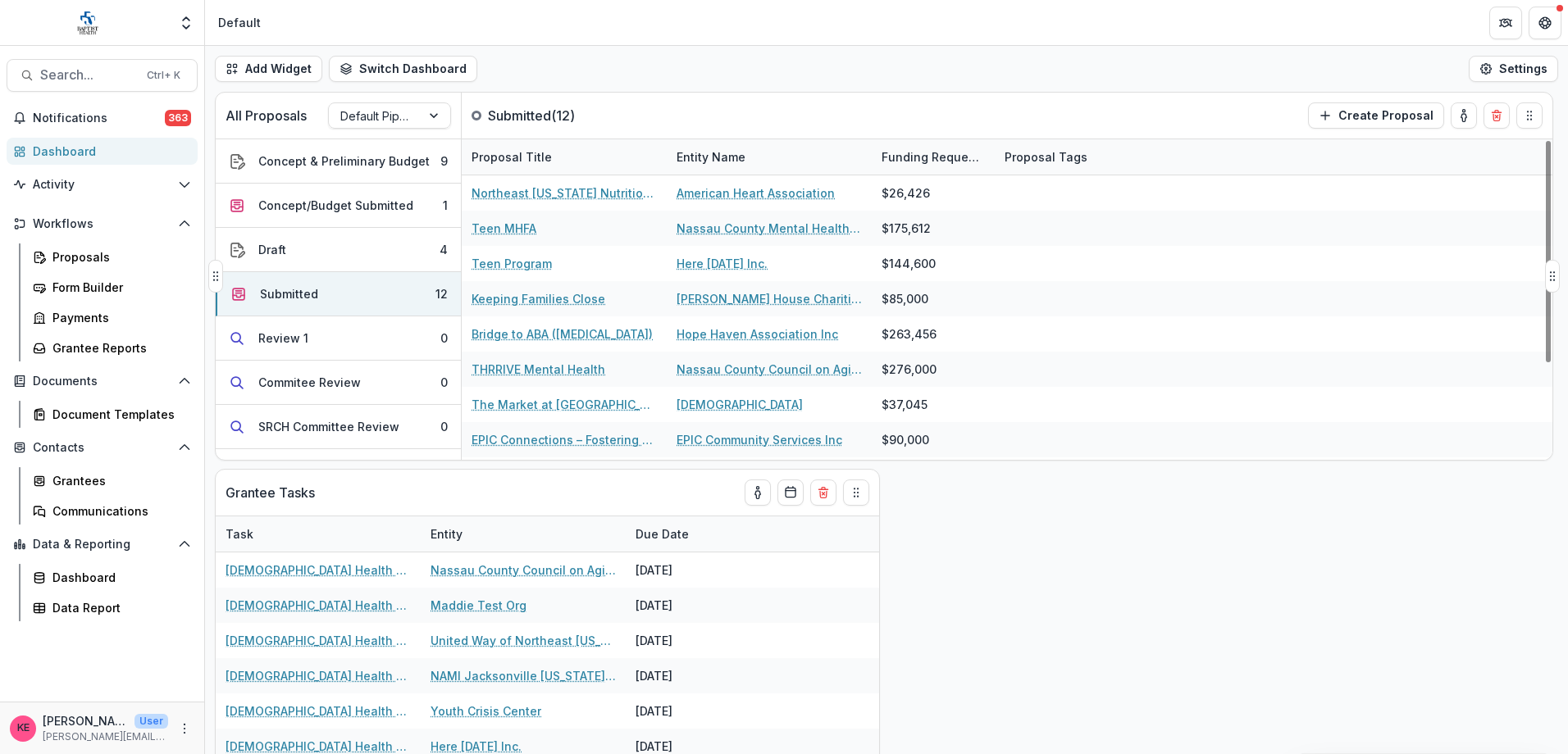 click on "Entity Name" at bounding box center (711, 157) 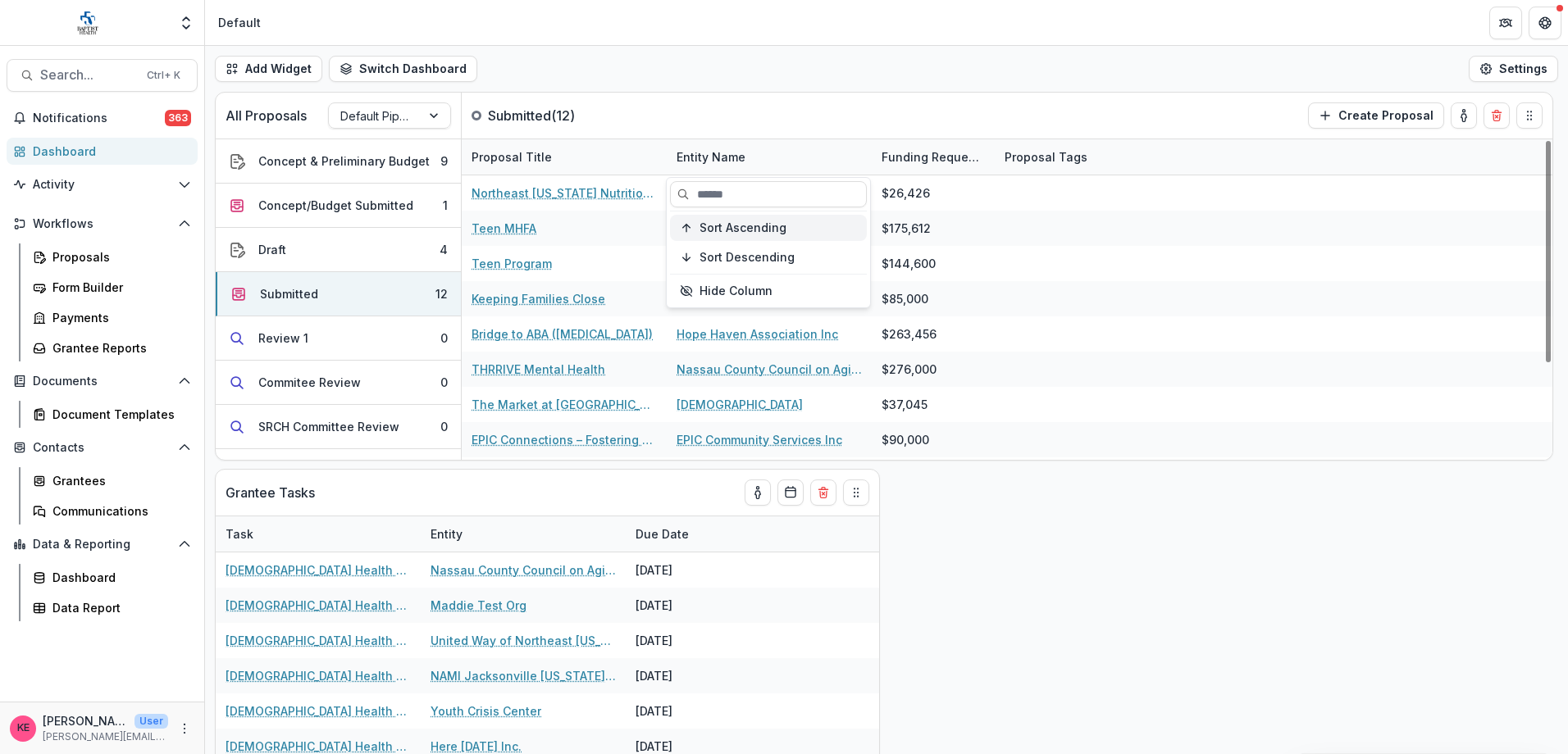 click on "Sort Ascending" at bounding box center (743, 228) 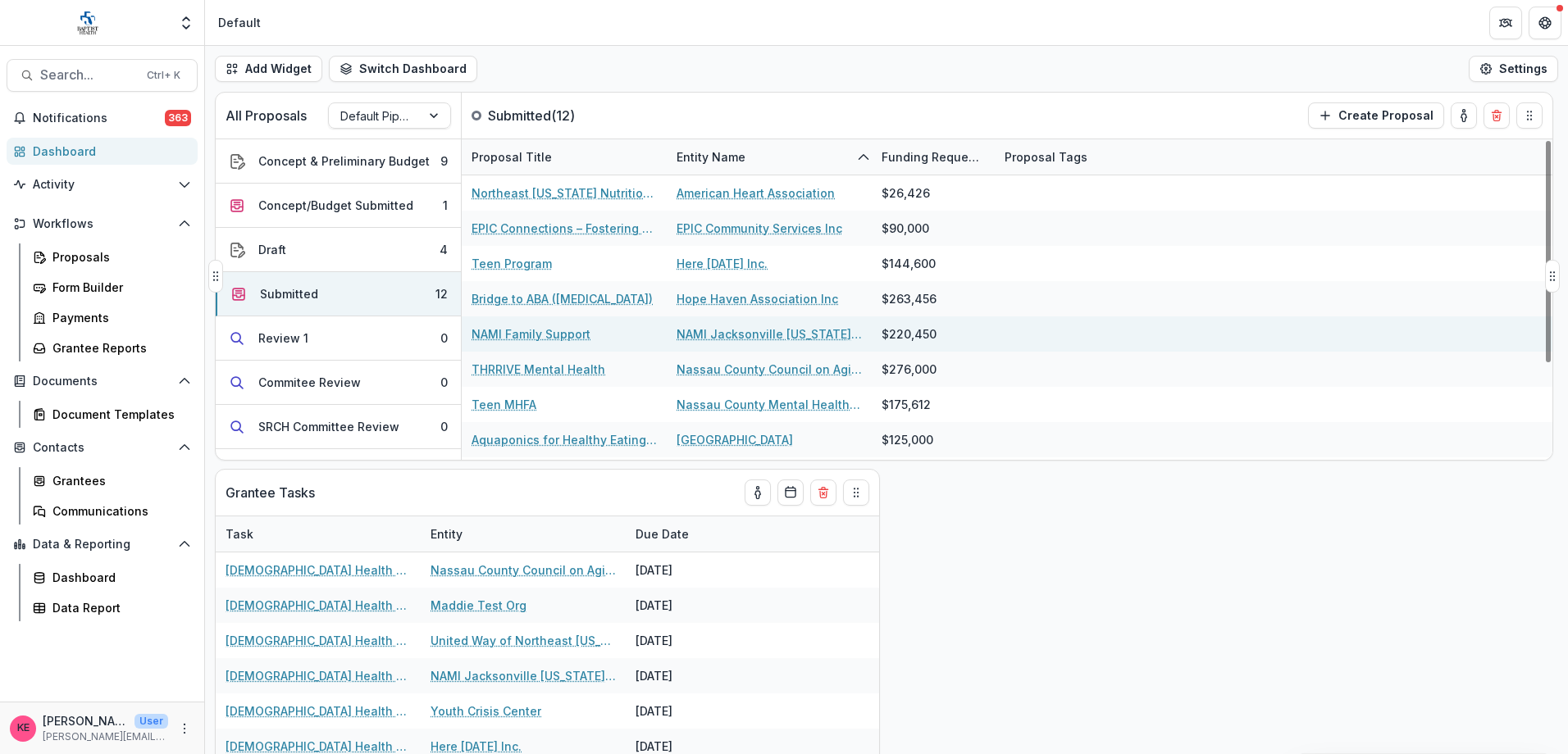 click on "NAMI Family Support" at bounding box center [531, 334] 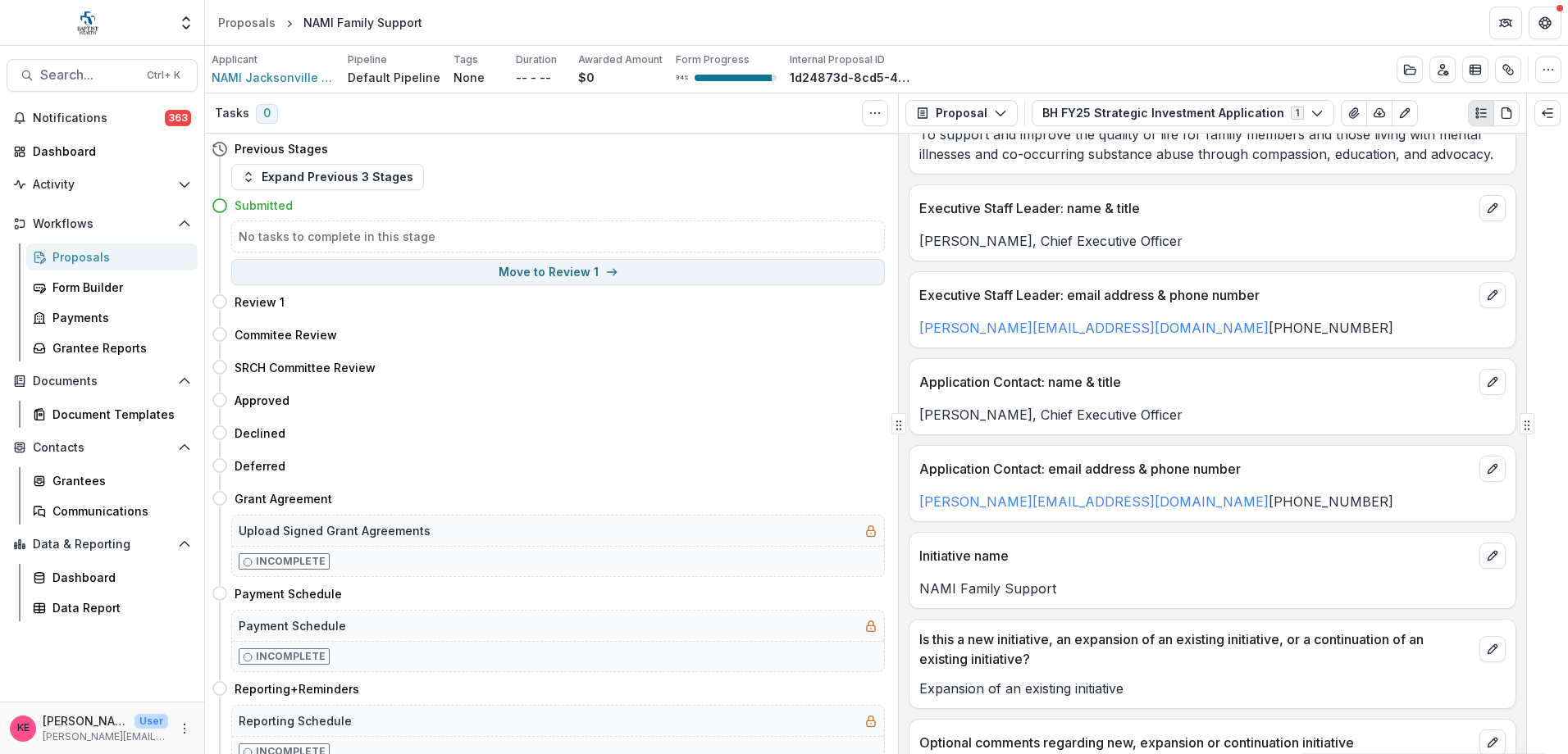 scroll, scrollTop: 246, scrollLeft: 0, axis: vertical 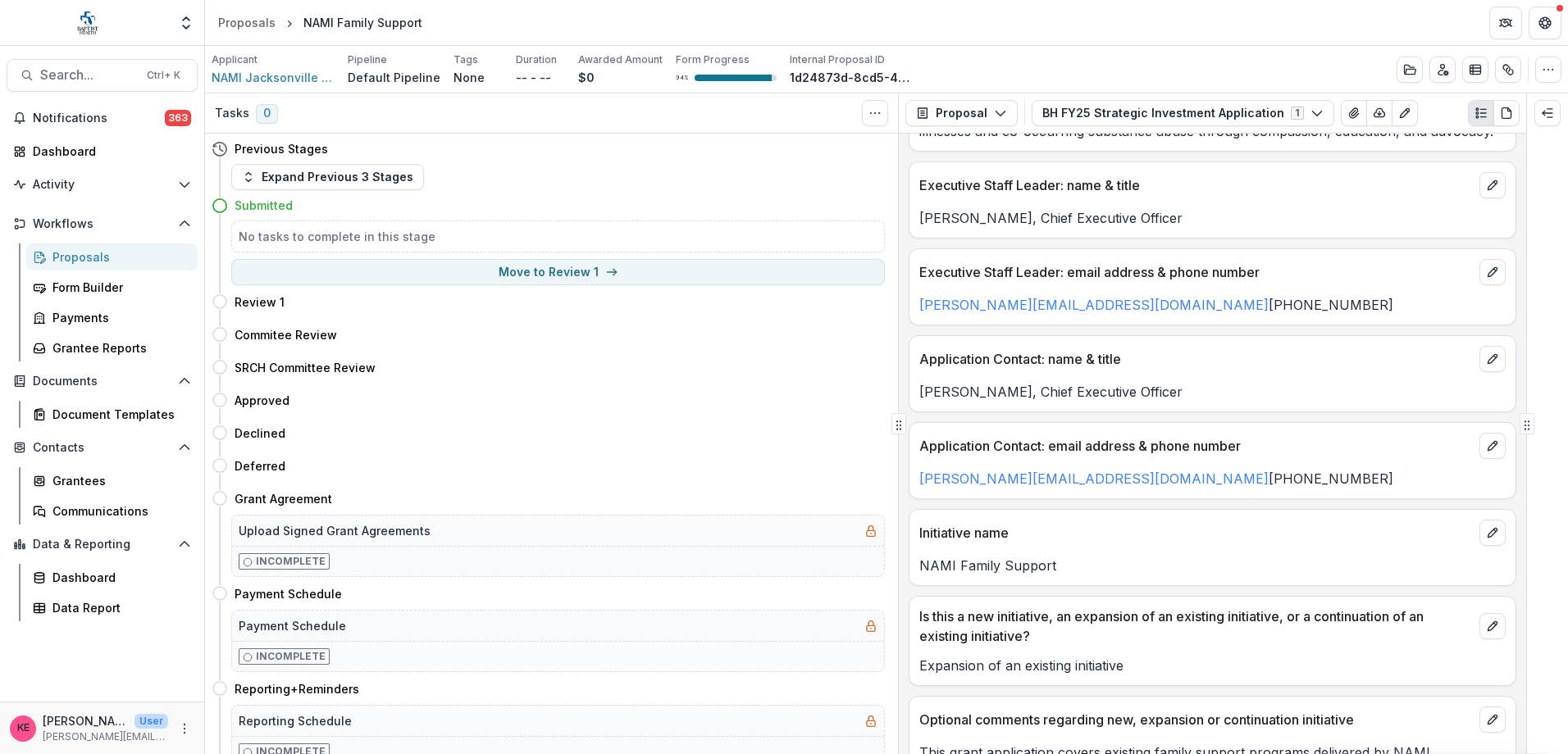 click on "[PERSON_NAME][EMAIL_ADDRESS][DOMAIN_NAME]  [PHONE_NUMBER]" at bounding box center [1212, 479] 